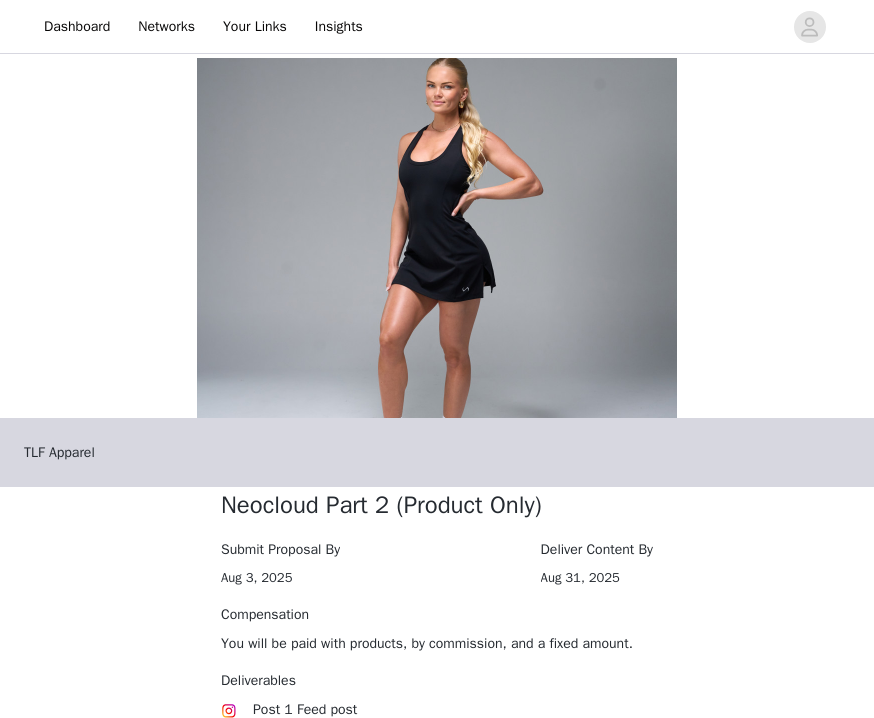 scroll, scrollTop: -5, scrollLeft: 0, axis: vertical 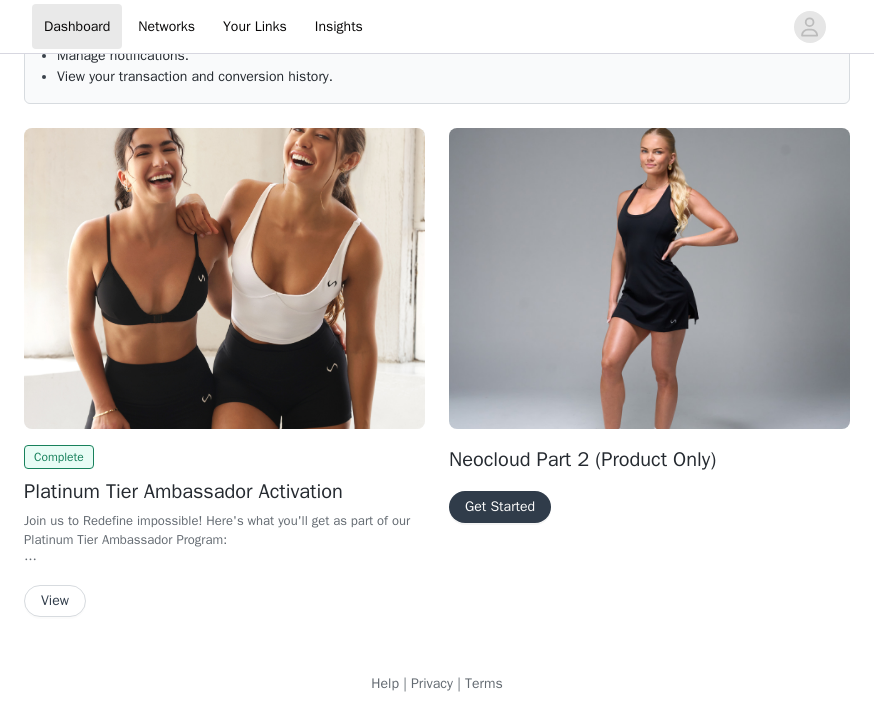 click on "View" at bounding box center (55, 601) 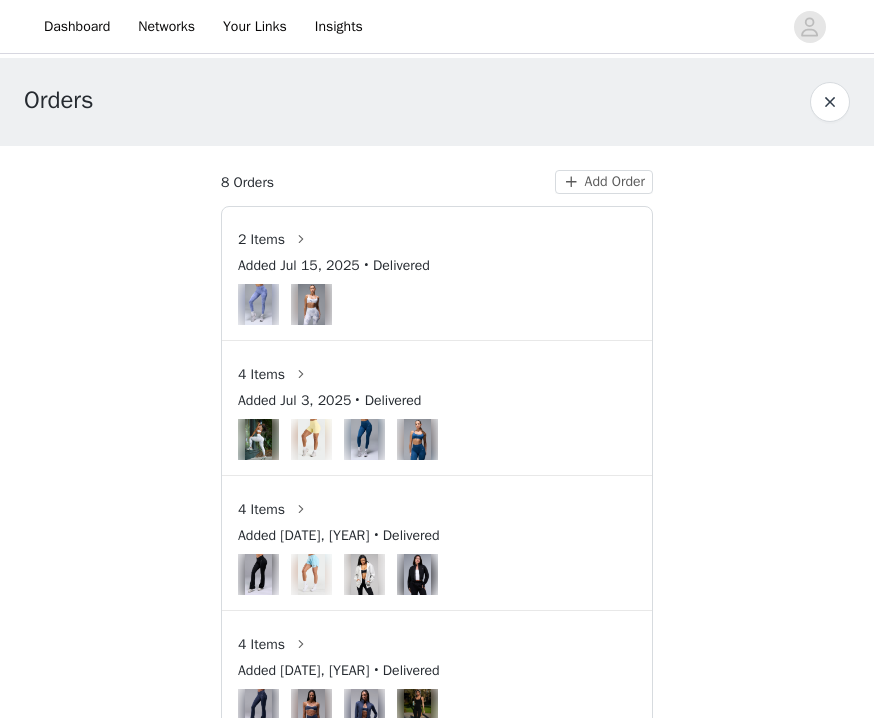 scroll, scrollTop: 0, scrollLeft: 0, axis: both 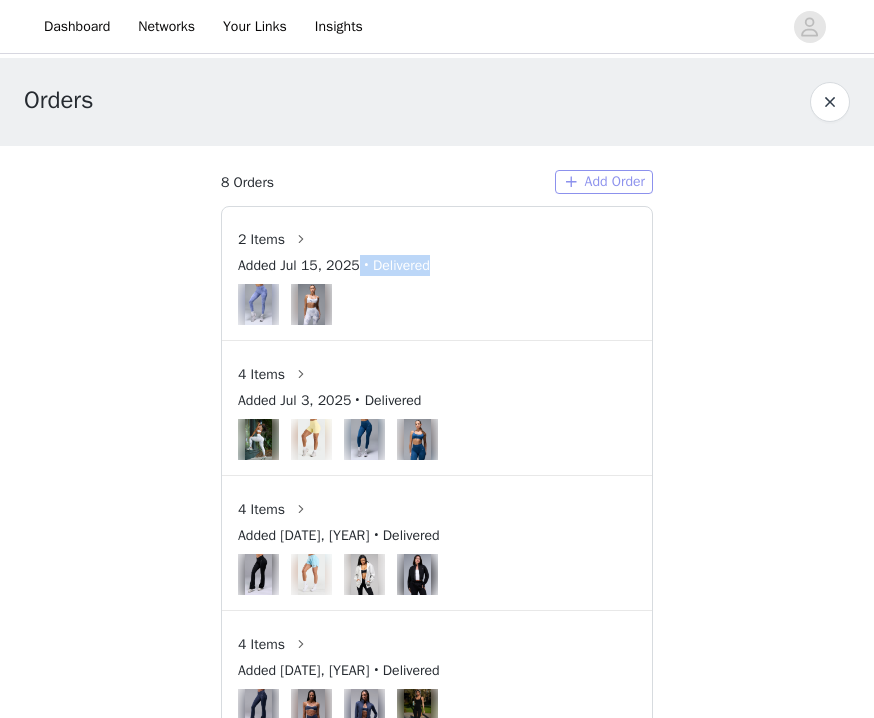 click on "Add Order" at bounding box center [604, 182] 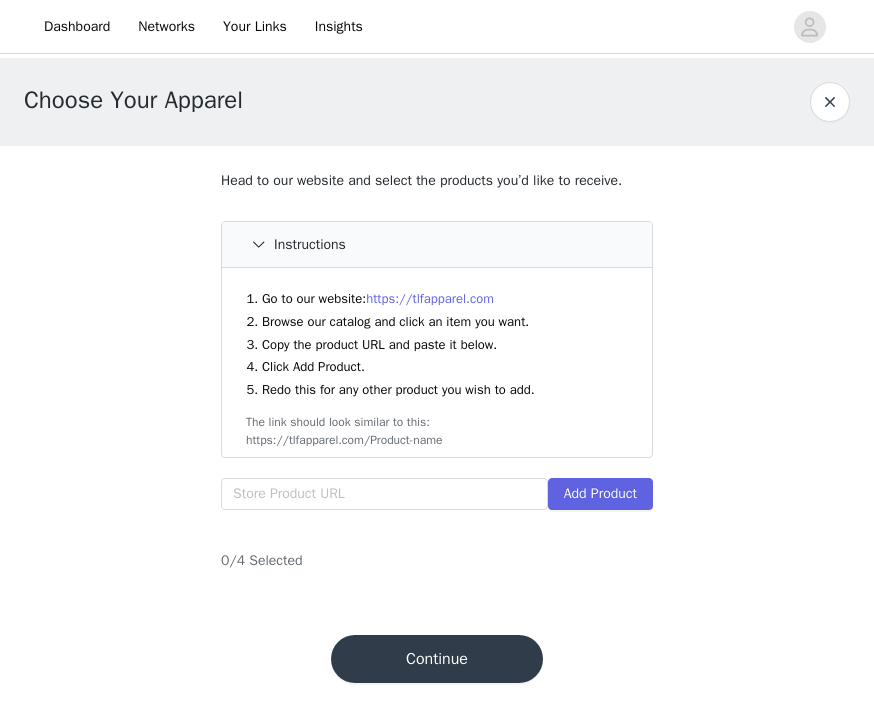 click on "Head to our website and select the products you’d like to receive.     Instructions
Go to our website:  https://tlfapparel.com   Browse our catalog and click an item you want.   Copy the product URL and paste it below.   Click Add Product.   Redo this for any other product you wish to add.   The link should look similar to this:   https://tlfapparel.com/Product-name     Add Product" at bounding box center [437, 344] 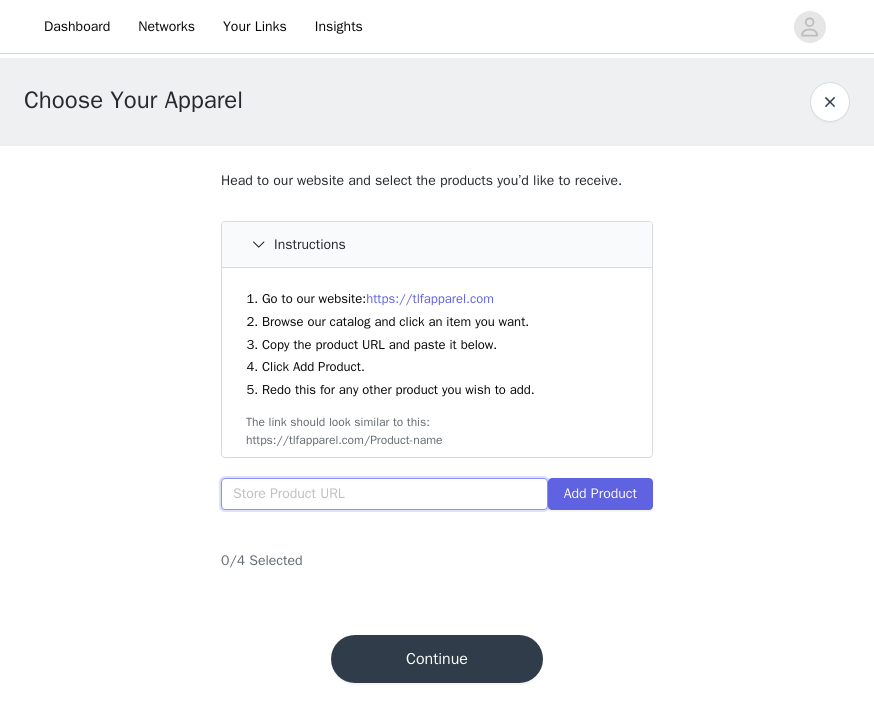click at bounding box center (384, 494) 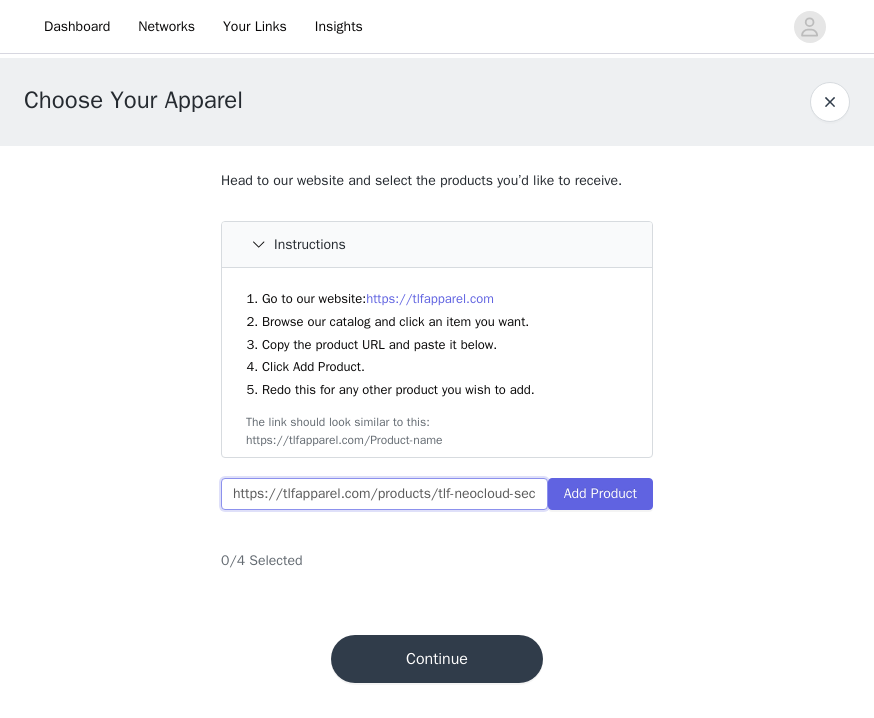 type on "https://tlfapparel.com/products/tlf-neocloud-secret-glute-seam-leggings-blue-storm?Color=Blue+Storm&Size=L" 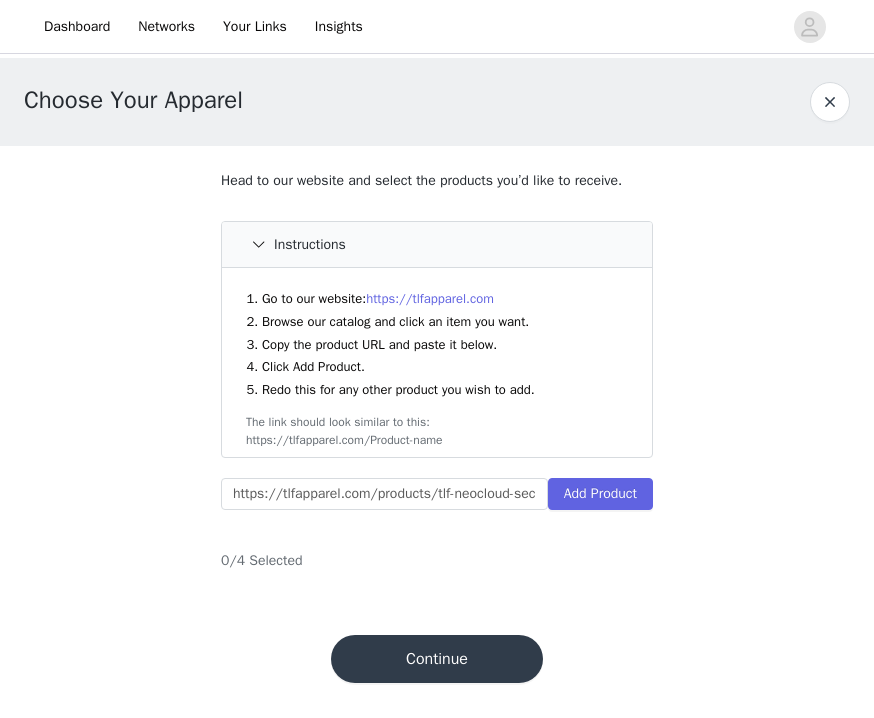 click on "https://tlfapparel.com/products/tlf-neocloud-secret-glute-seam-leggings-blue-storm?Color=Blue+Storm&Size=L   Add Product" at bounding box center (437, 498) 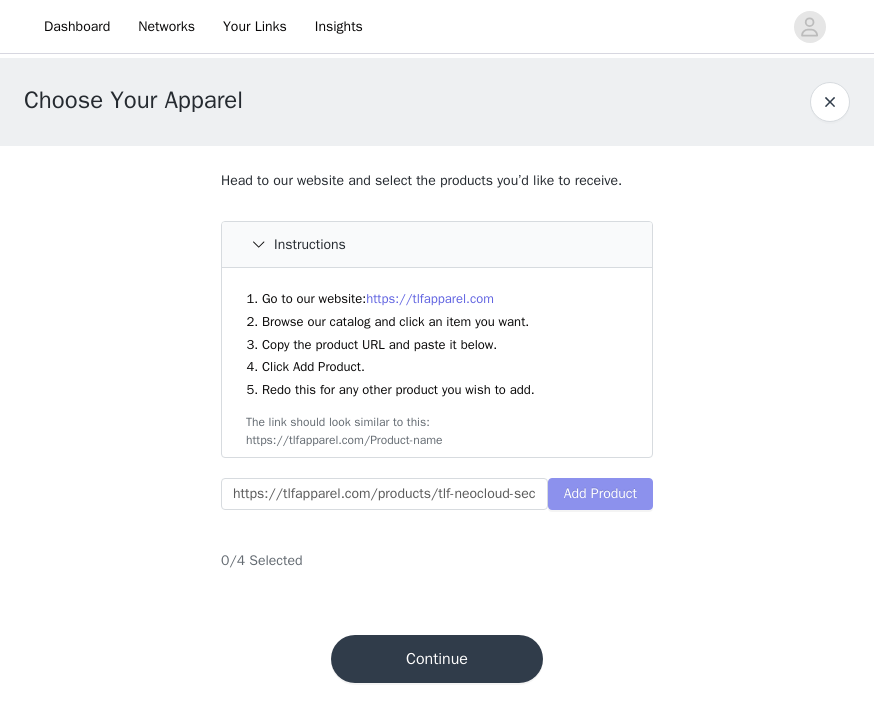 click on "Add Product" at bounding box center [600, 494] 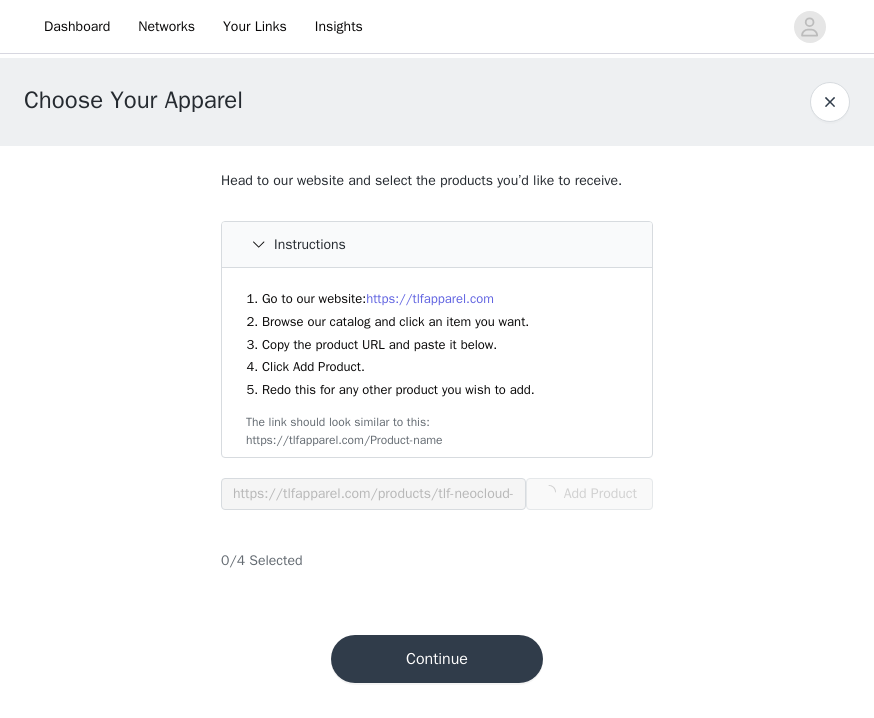 scroll, scrollTop: 0, scrollLeft: 0, axis: both 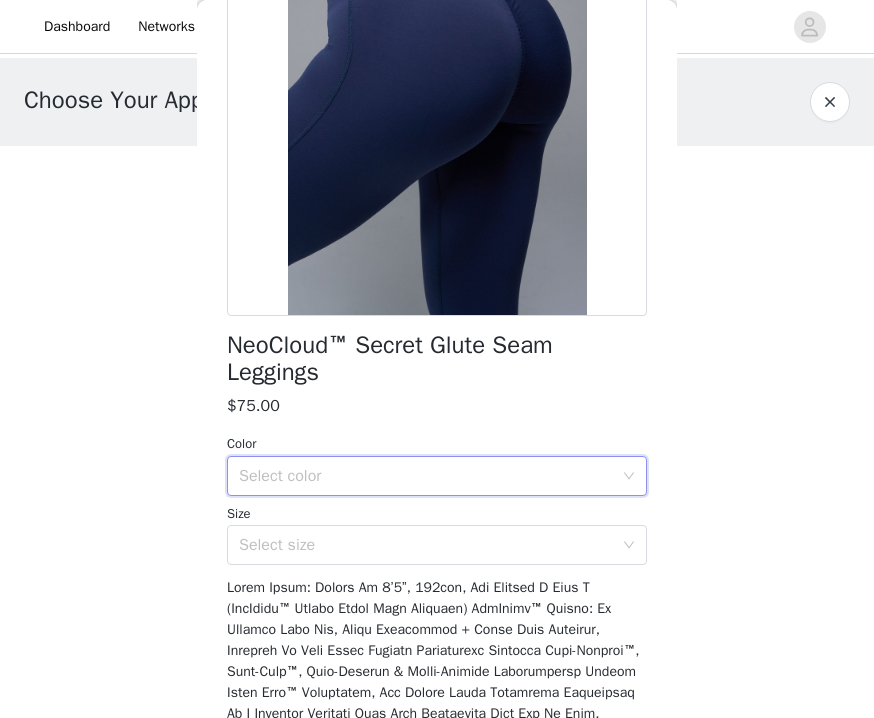 click on "Select color" at bounding box center [430, 476] 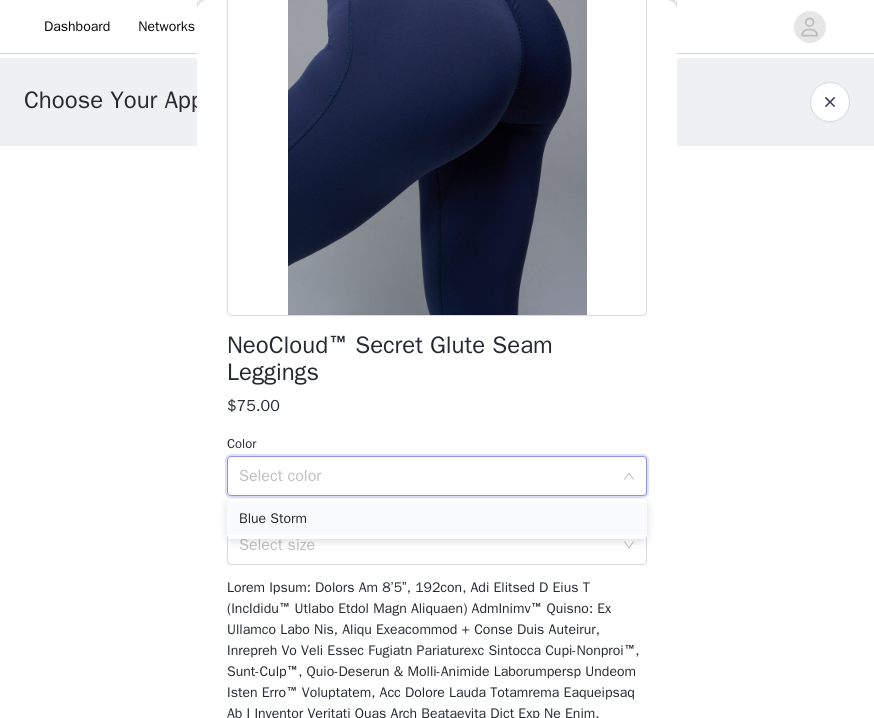 click on "Blue Storm" at bounding box center (437, 519) 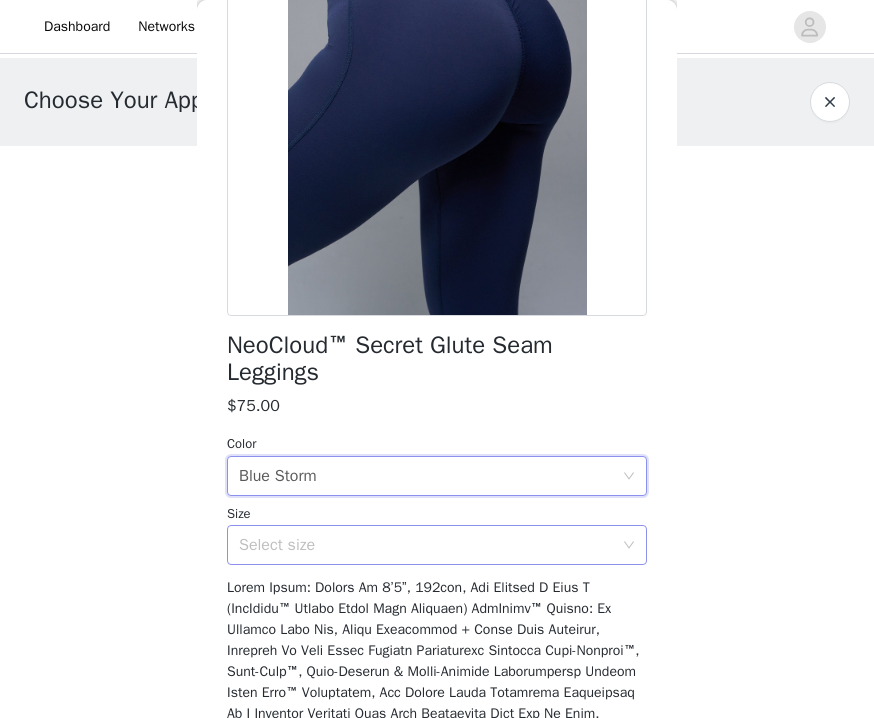 click on "Select size" at bounding box center (430, 545) 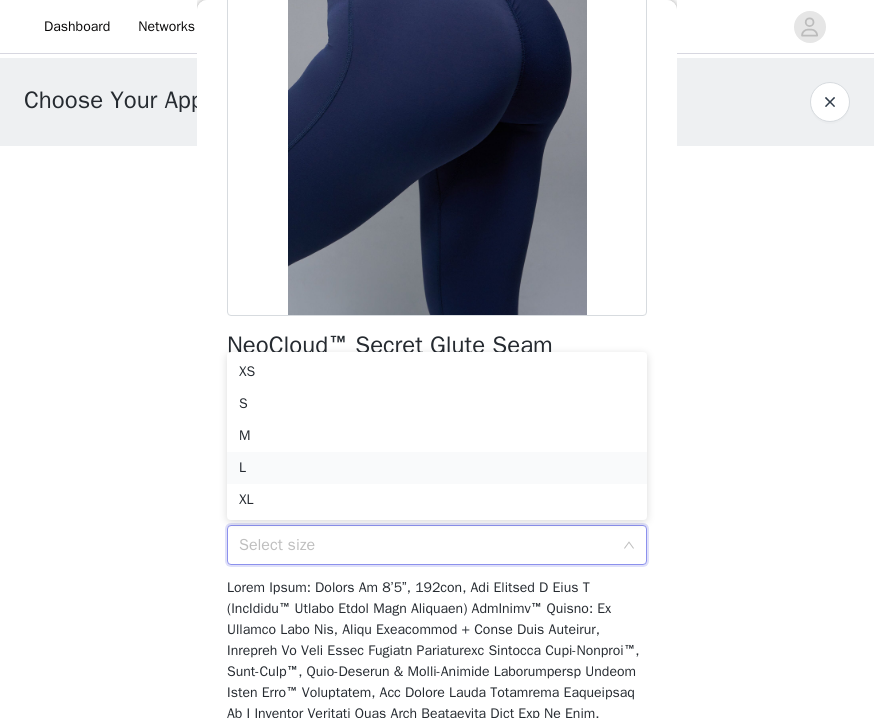 click on "L" at bounding box center [437, 468] 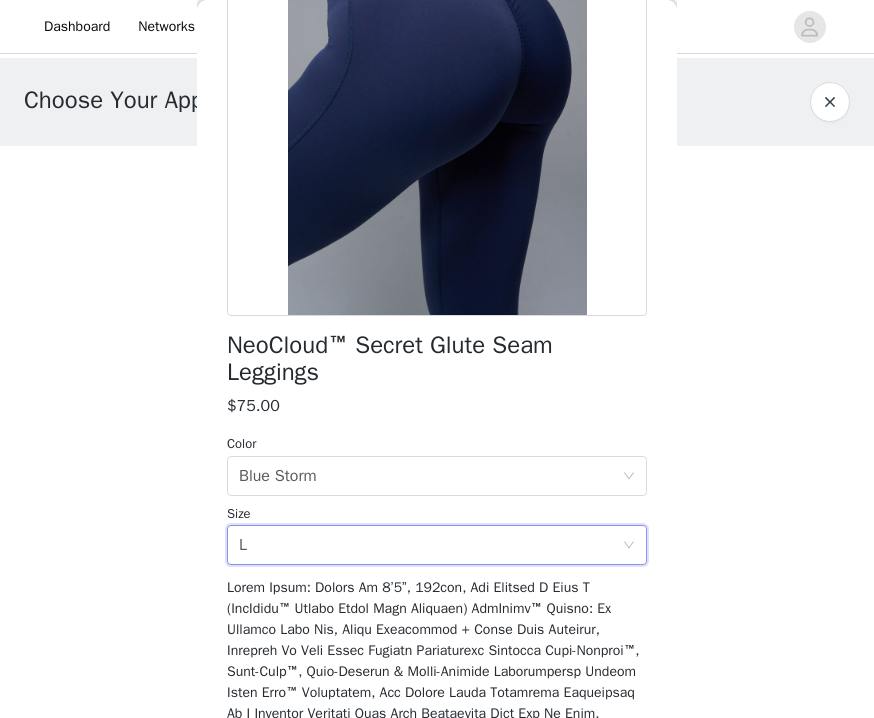 scroll, scrollTop: 0, scrollLeft: 0, axis: both 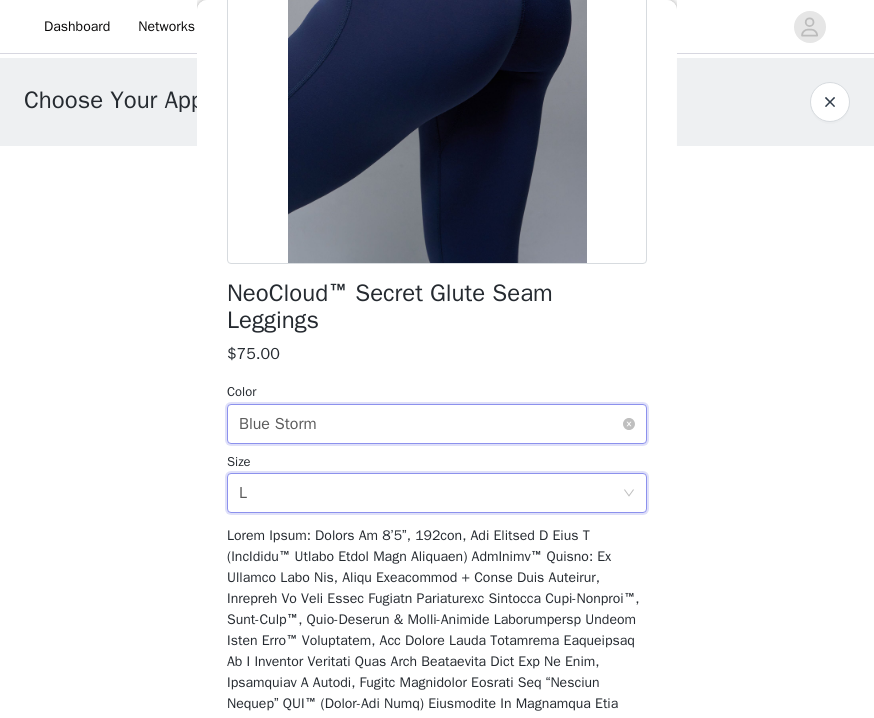 click on "Select color Blue Storm" at bounding box center (430, 424) 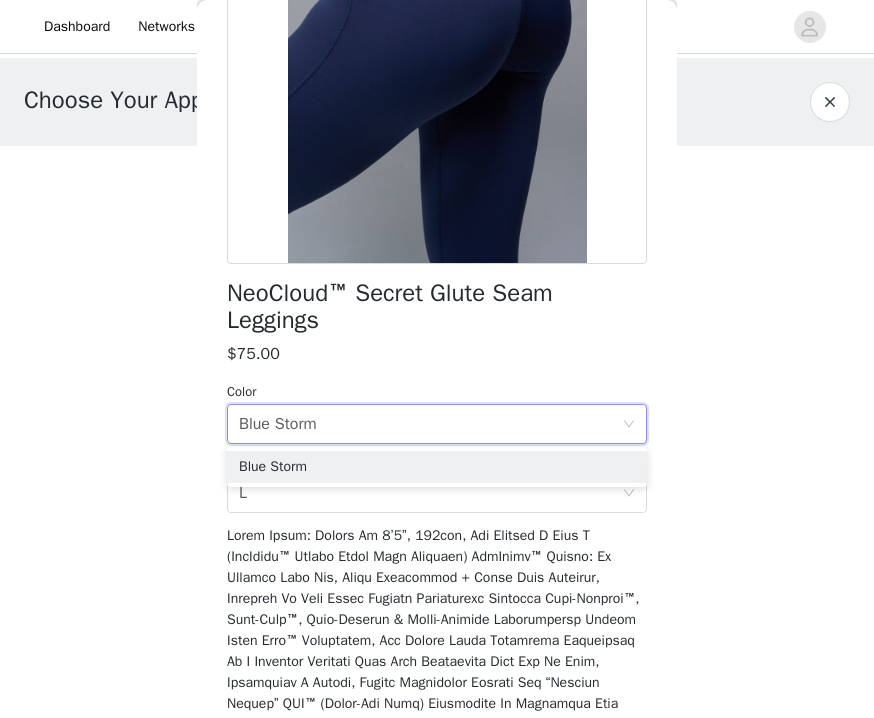 click on "Choose Your Apparel
Head to our website and select the products you’d like to receive.     Instructions
Go to our website:  https://tlfapparel.com   Browse our catalog and click an item you want.   Copy the product URL and paste it below.   Click Add Product.   Redo this for any other product you wish to add.   The link should look similar to this:   https://tlfapparel.com/Product-name     Add Product     0/4 Selected               Back     NeoCloud™ Secret Glute Seam Leggings       $75.00         Color   Select color Blue Storm Size   Select size L     Update Product" at bounding box center (437, 334) 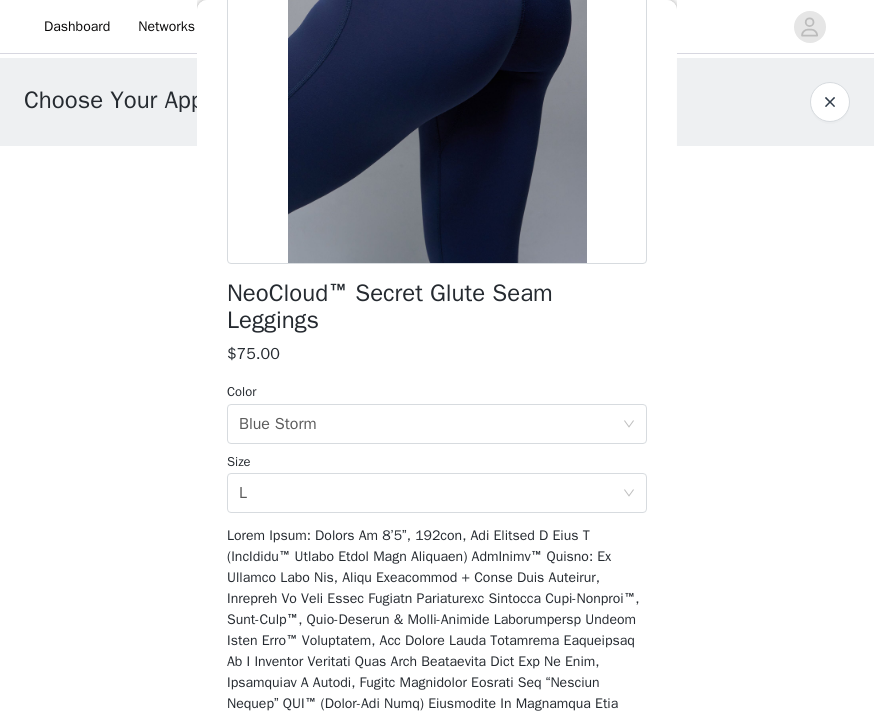 click at bounding box center [830, 102] 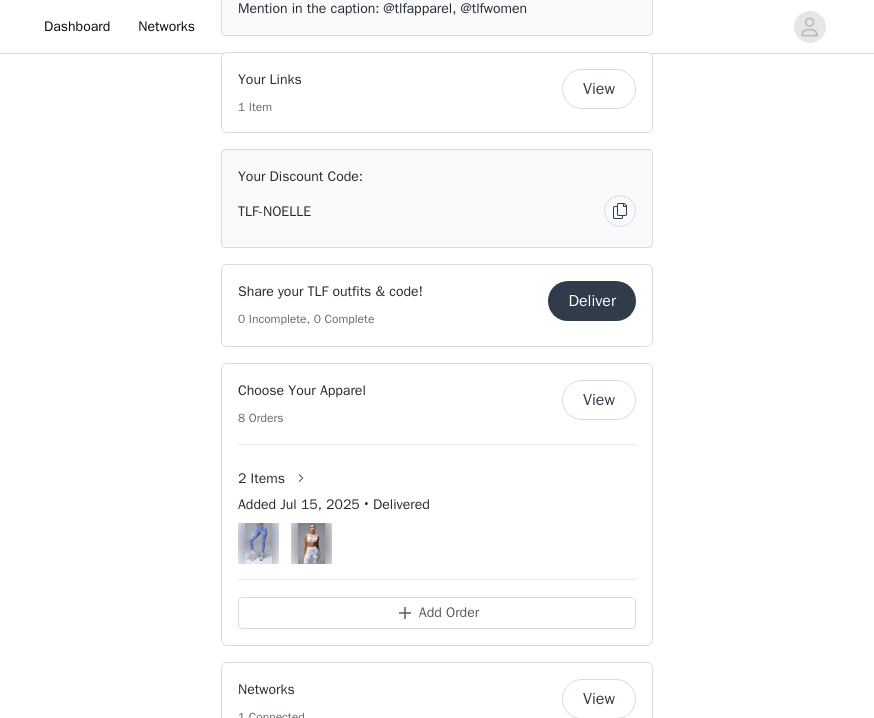 scroll, scrollTop: 1096, scrollLeft: 0, axis: vertical 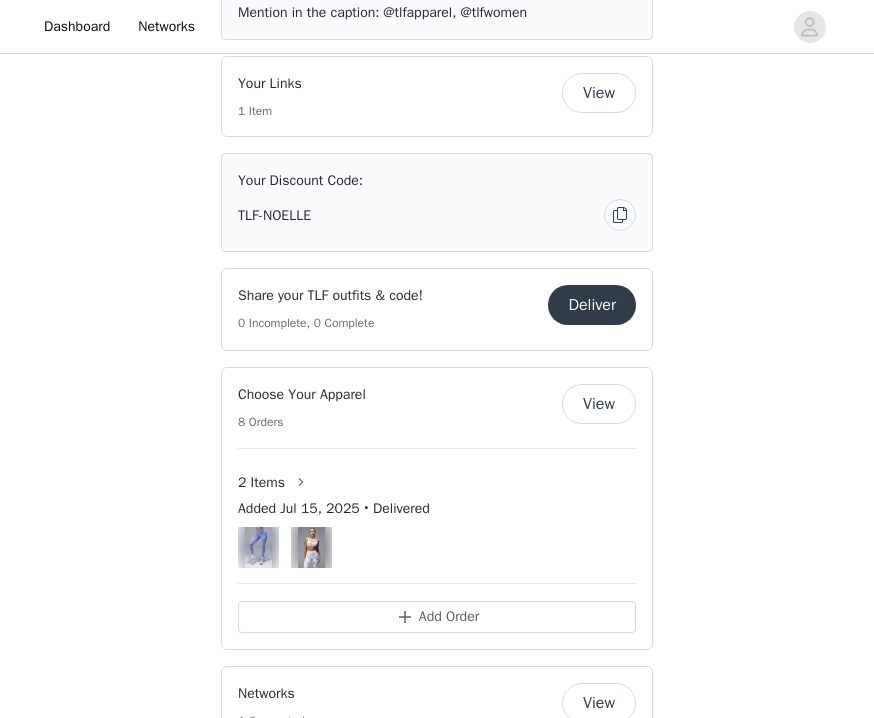 click on "View" at bounding box center [599, 404] 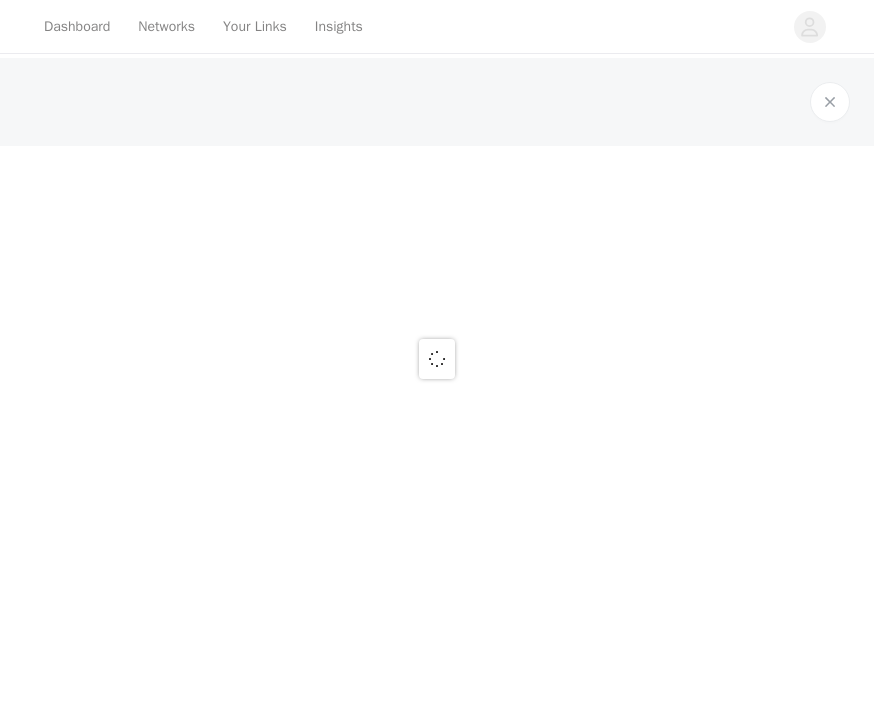 scroll, scrollTop: 0, scrollLeft: 0, axis: both 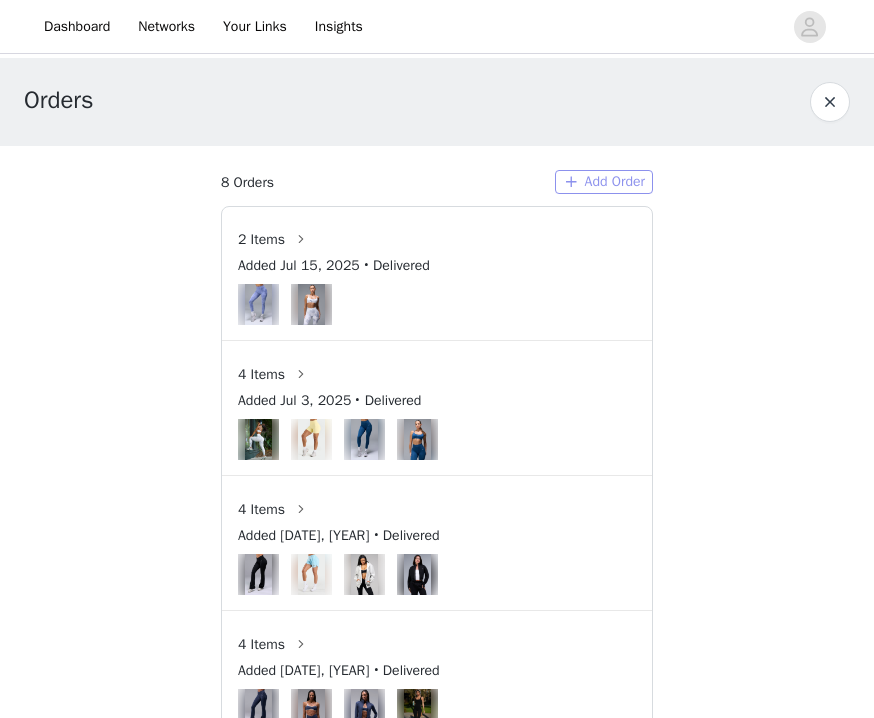 click on "Add Order" at bounding box center (604, 182) 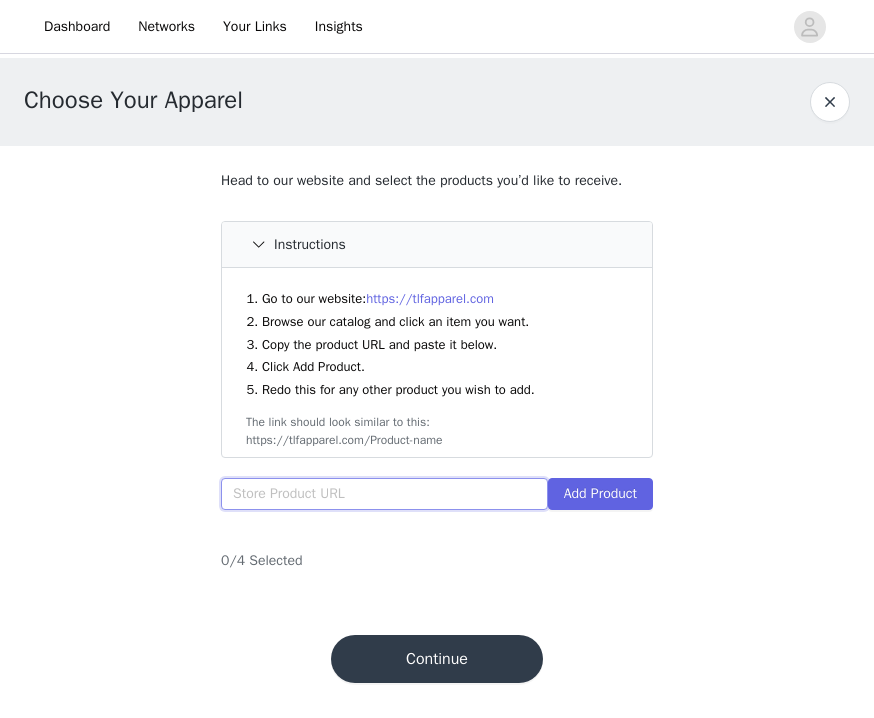 click at bounding box center [384, 494] 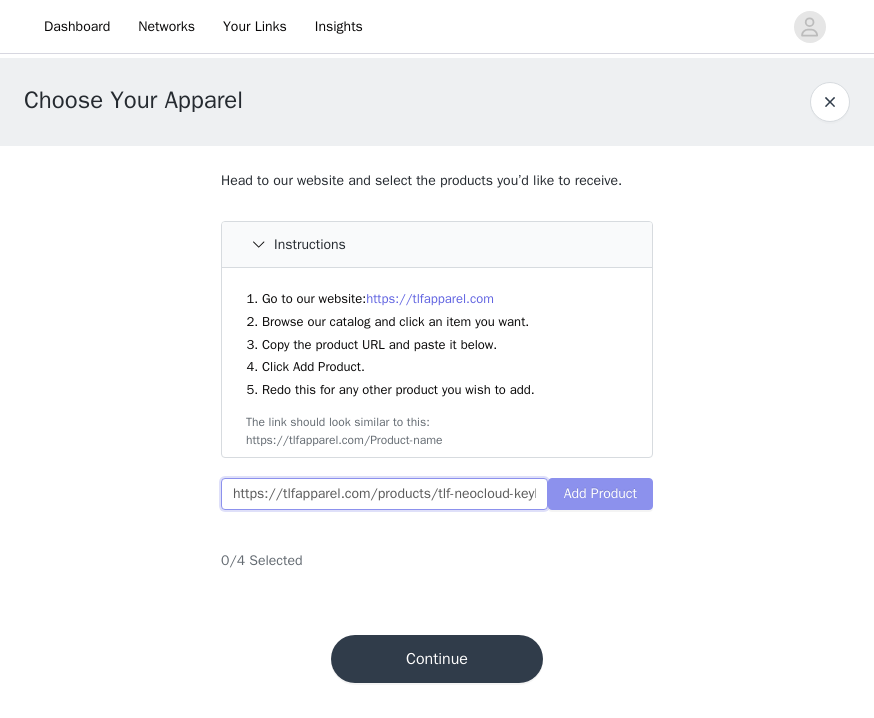 type on "https://tlfapparel.com/products/tlf-neocloud-keyhole-sports-bra-raisin?Color=Raisin&Size=L" 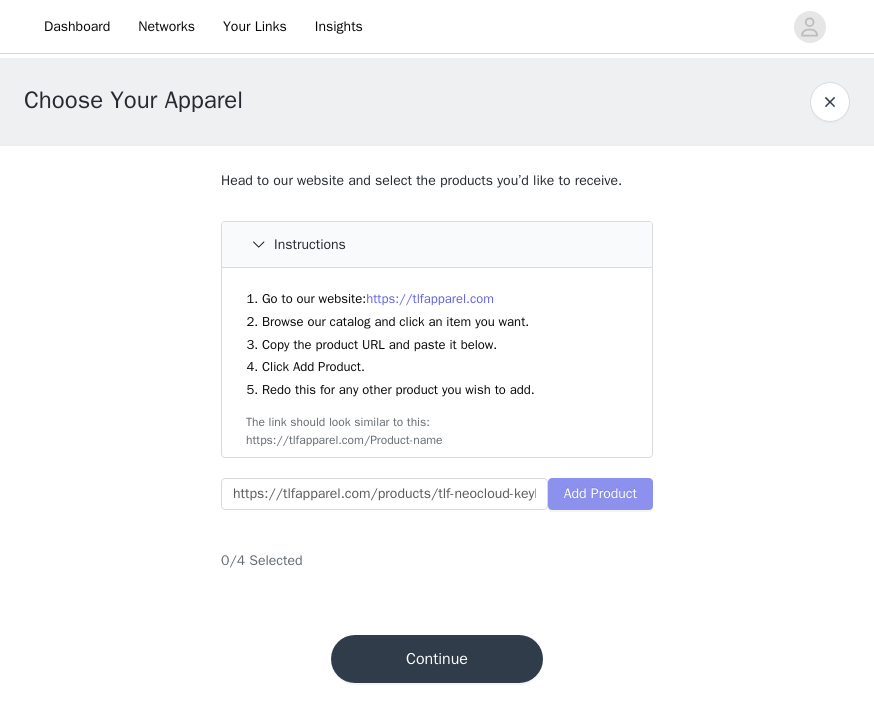 click on "Add Product" at bounding box center [600, 494] 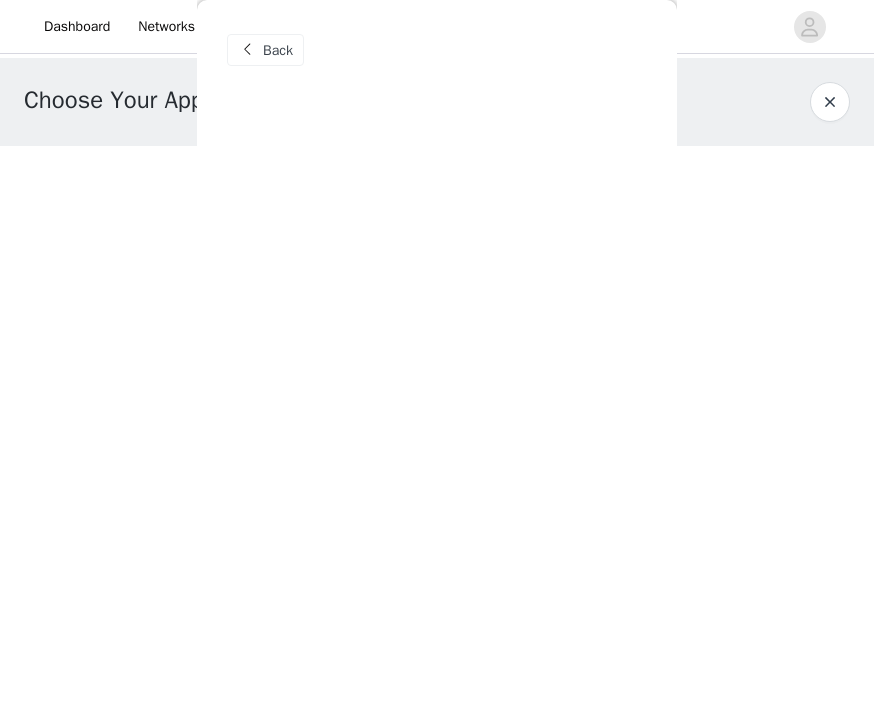 scroll, scrollTop: 0, scrollLeft: 0, axis: both 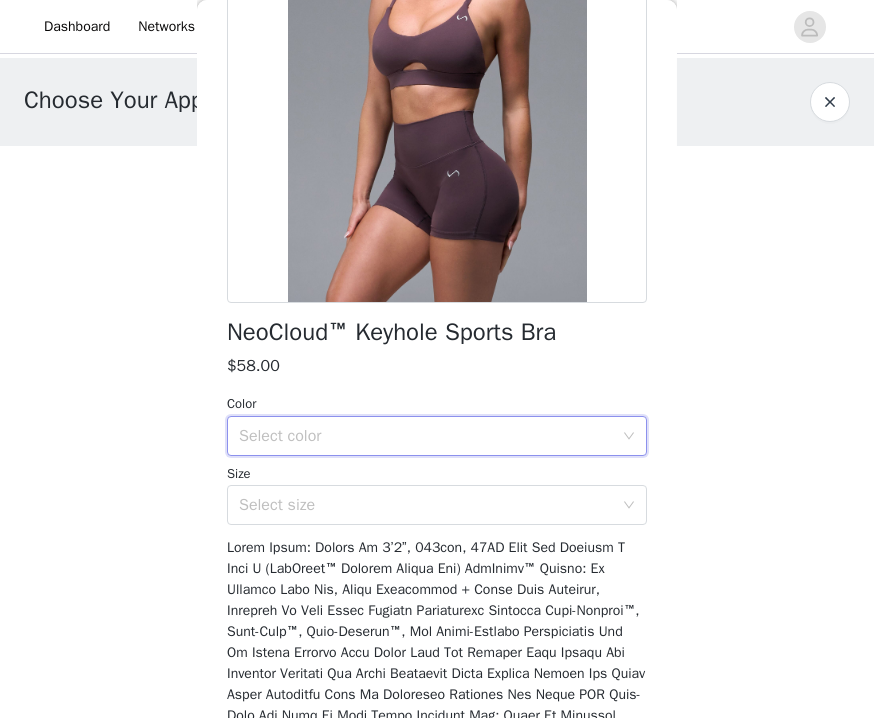 click on "Select color" at bounding box center [430, 436] 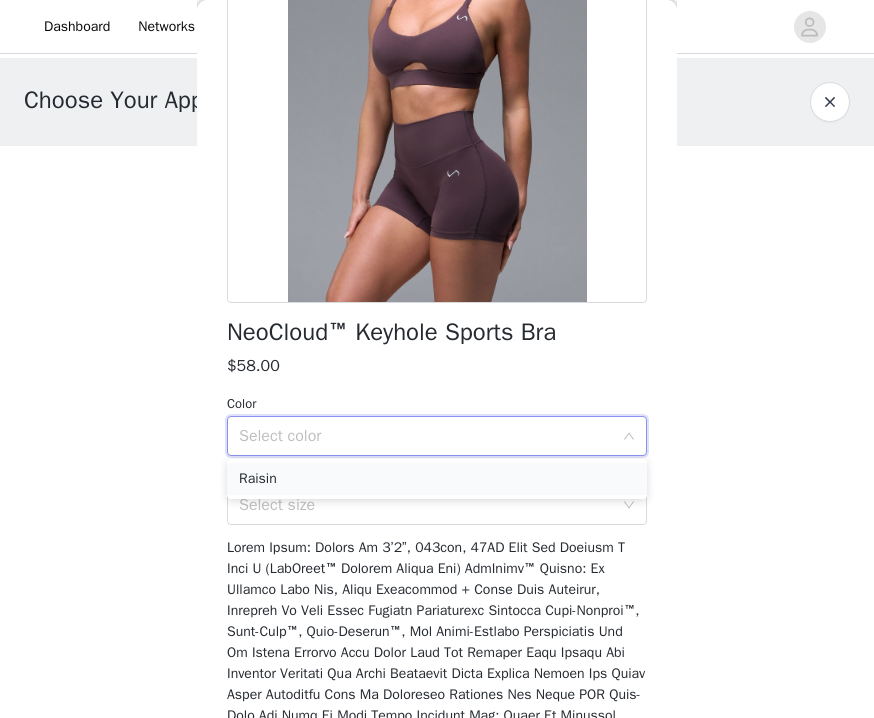 click on "Raisin" at bounding box center (437, 479) 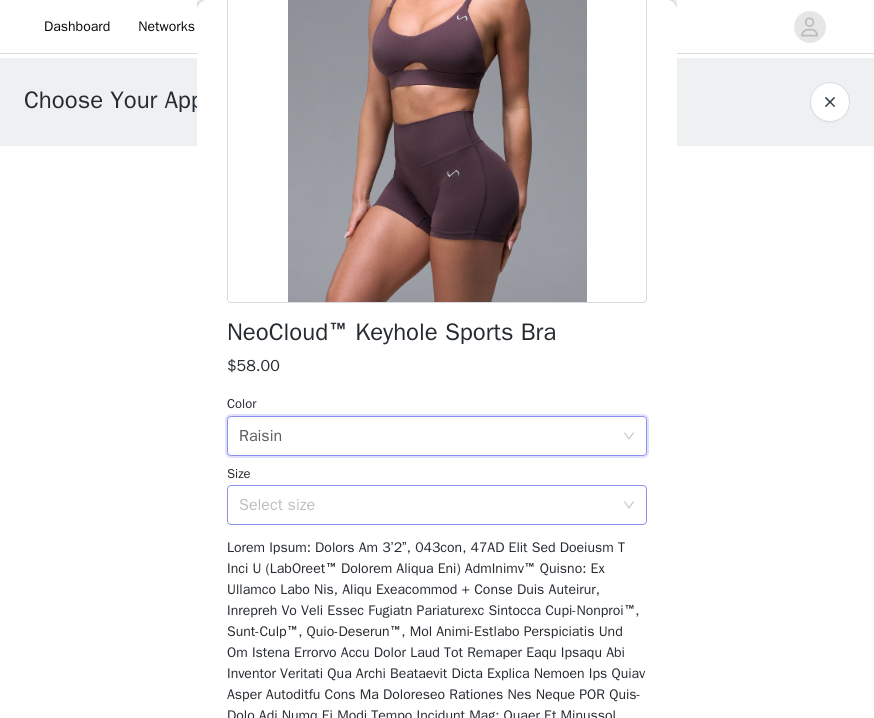 click on "Select size" at bounding box center (426, 505) 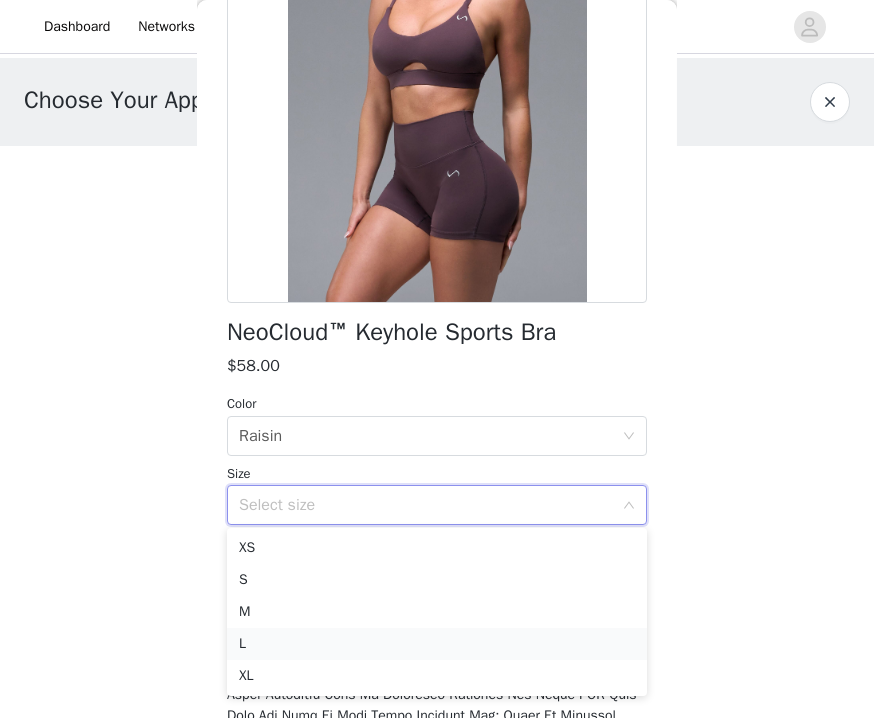 click on "L" at bounding box center (437, 644) 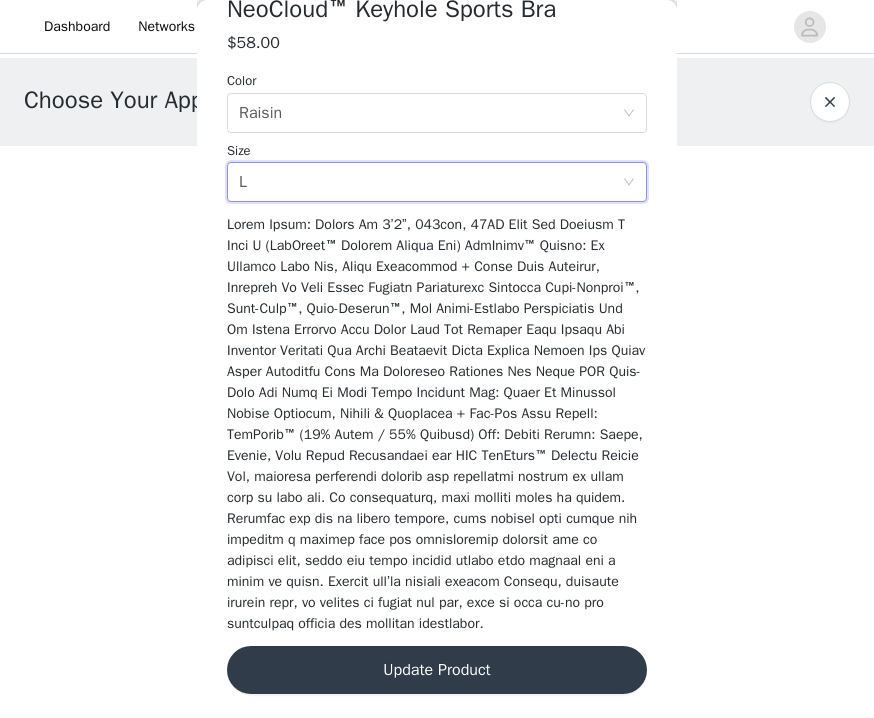 scroll, scrollTop: 590, scrollLeft: 0, axis: vertical 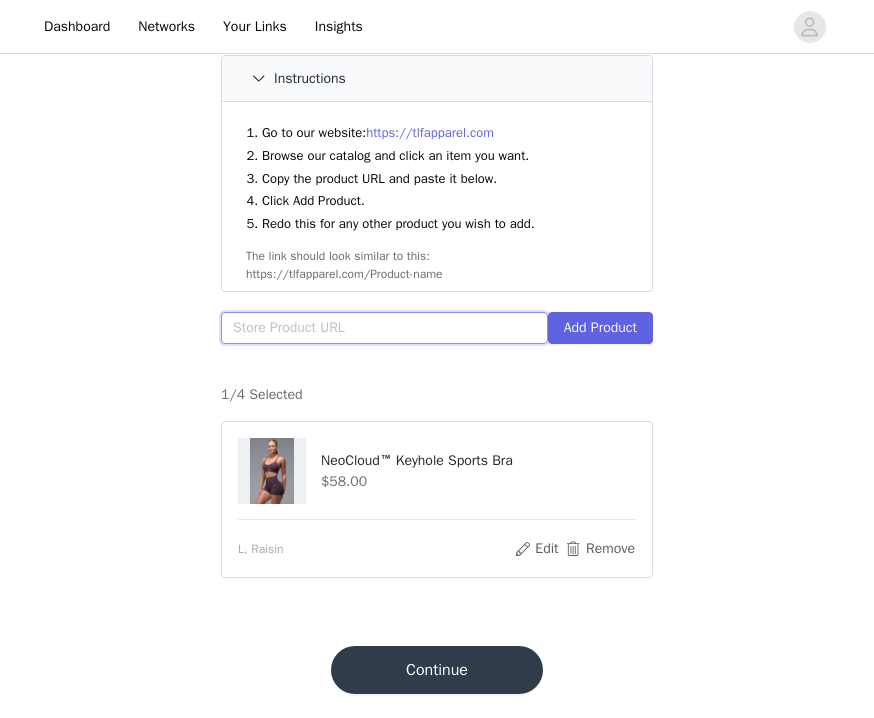click at bounding box center (384, 328) 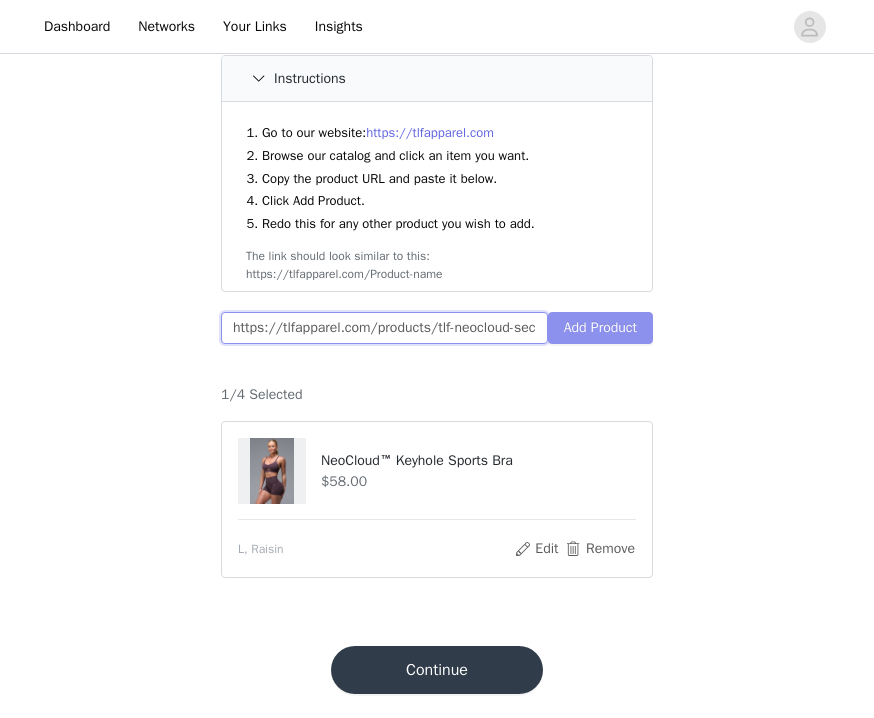 type on "https://tlfapparel.com/products/tlf-neocloud-secret-glute-seam-leggings-raisin" 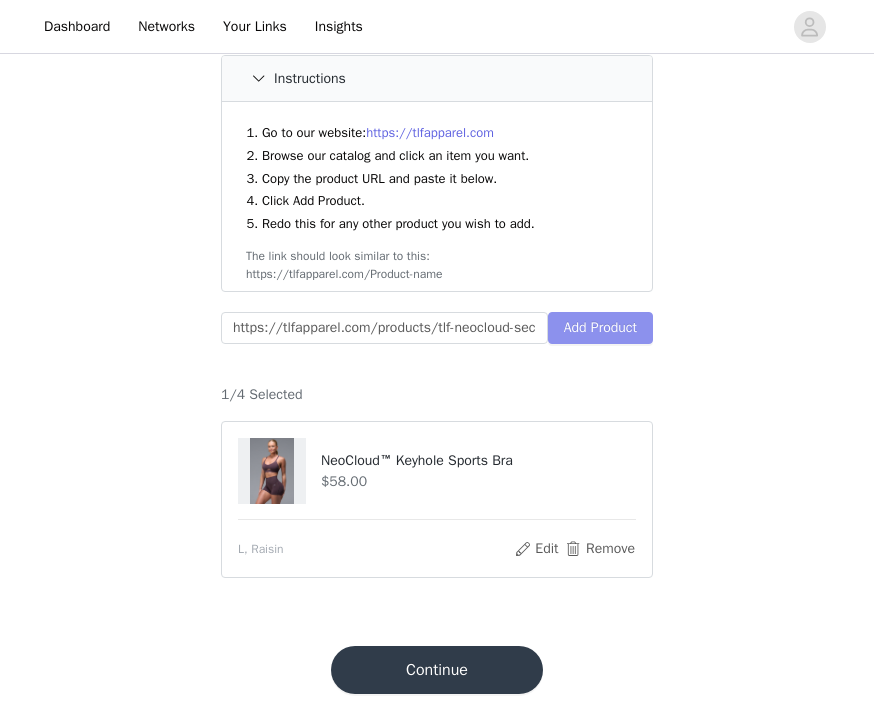 click on "Add Product" at bounding box center (600, 328) 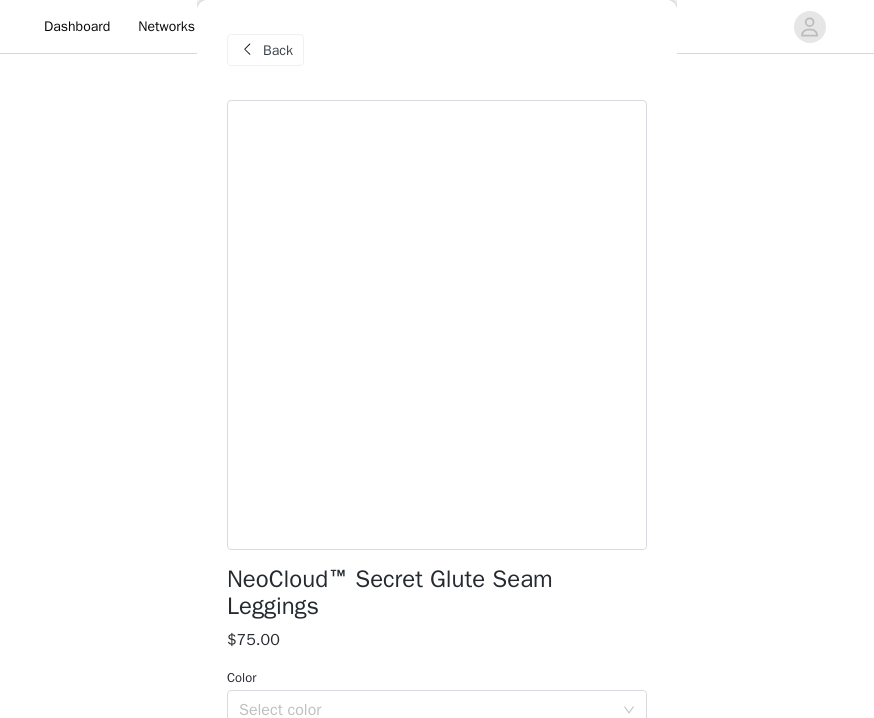 scroll, scrollTop: 166, scrollLeft: 0, axis: vertical 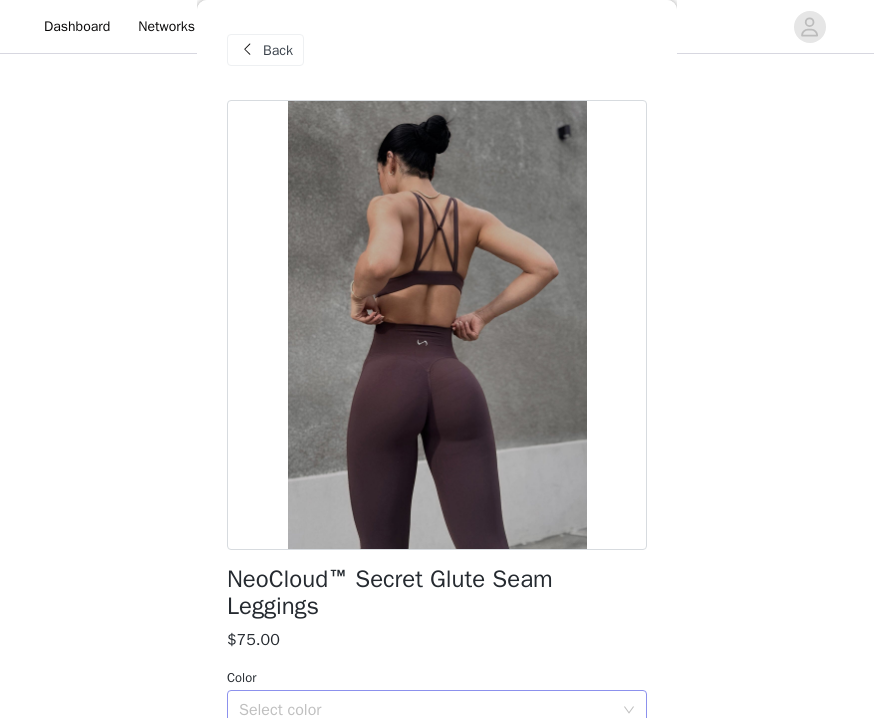 click on "Select color" at bounding box center (426, 710) 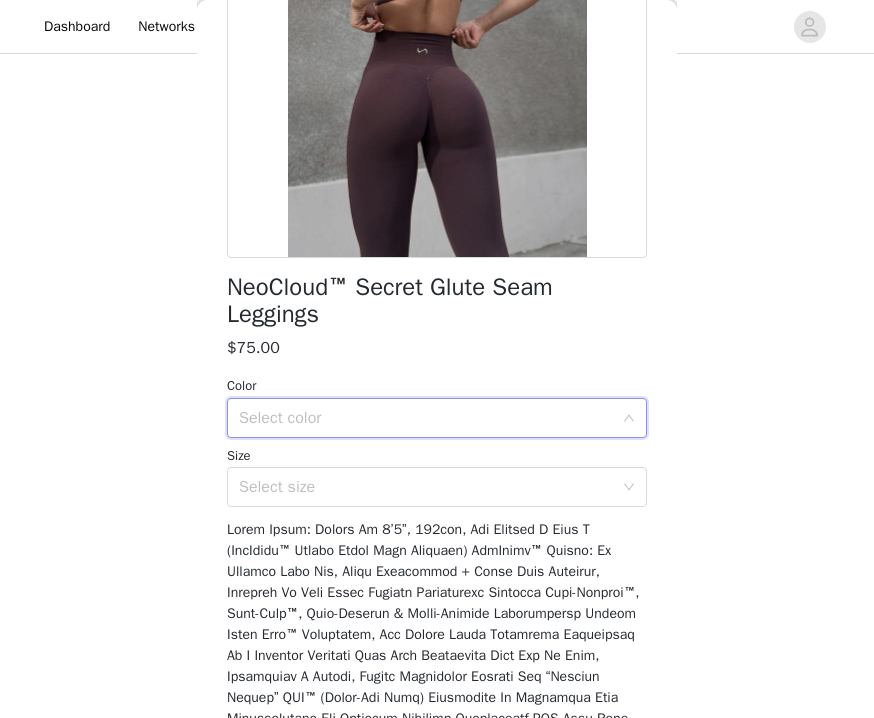 scroll, scrollTop: 294, scrollLeft: 0, axis: vertical 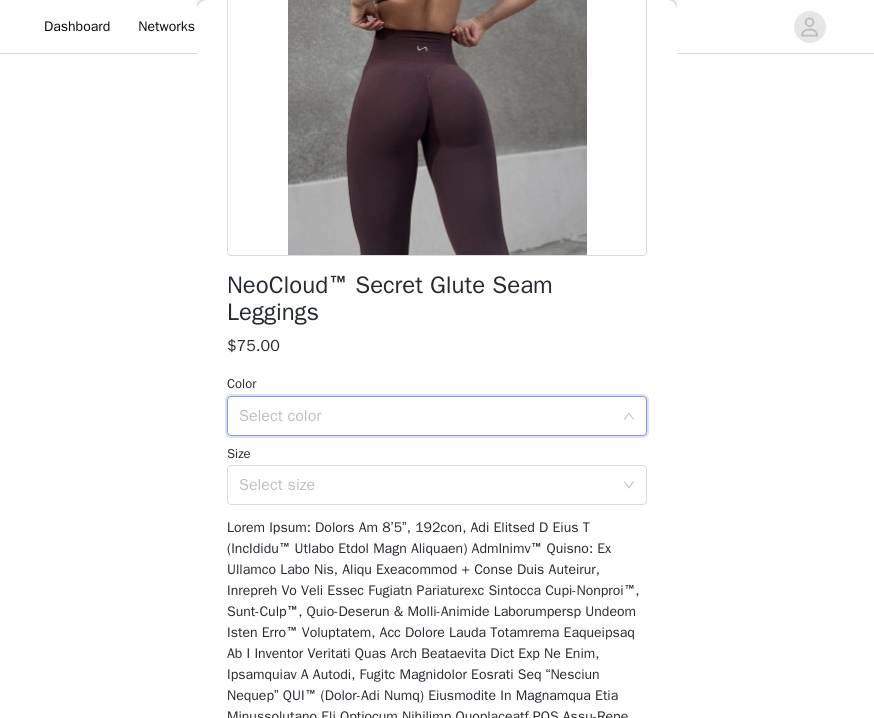 click on "Select color" at bounding box center [426, 416] 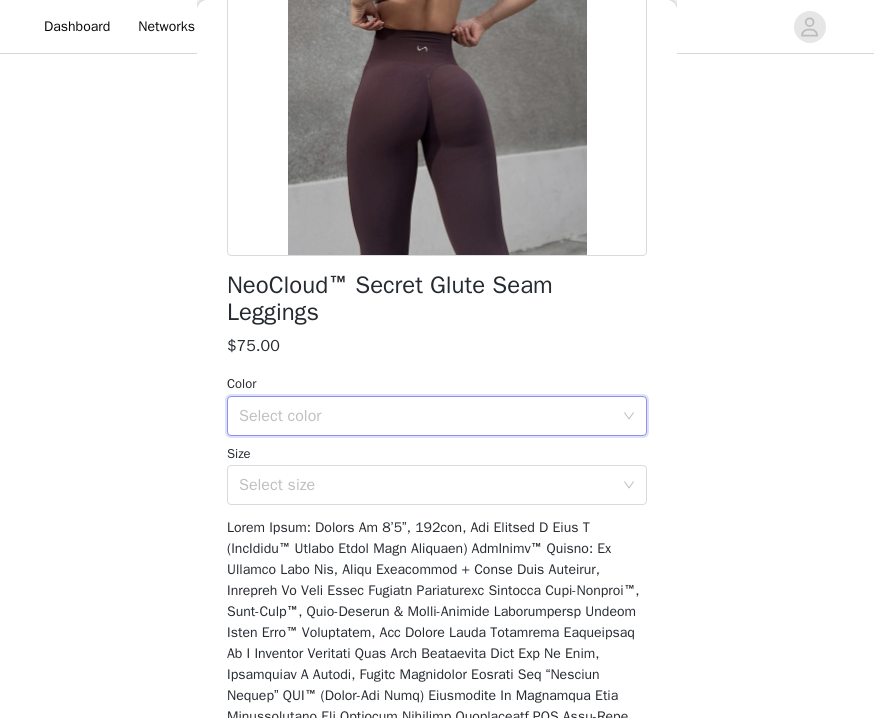 click on "Select color" at bounding box center (426, 416) 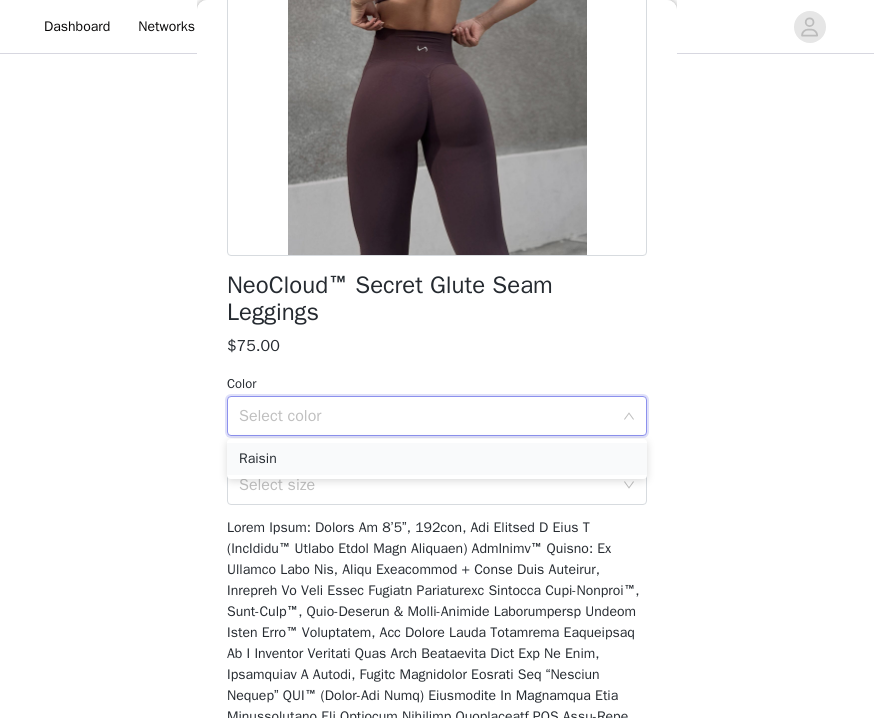 click on "Raisin" at bounding box center (437, 459) 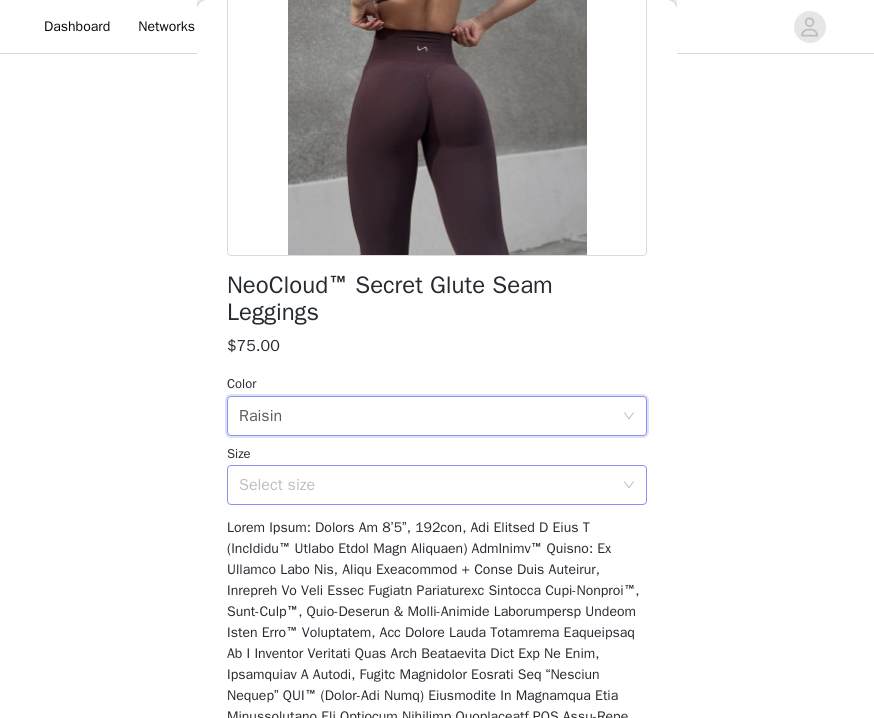click on "Select size" at bounding box center [437, 485] 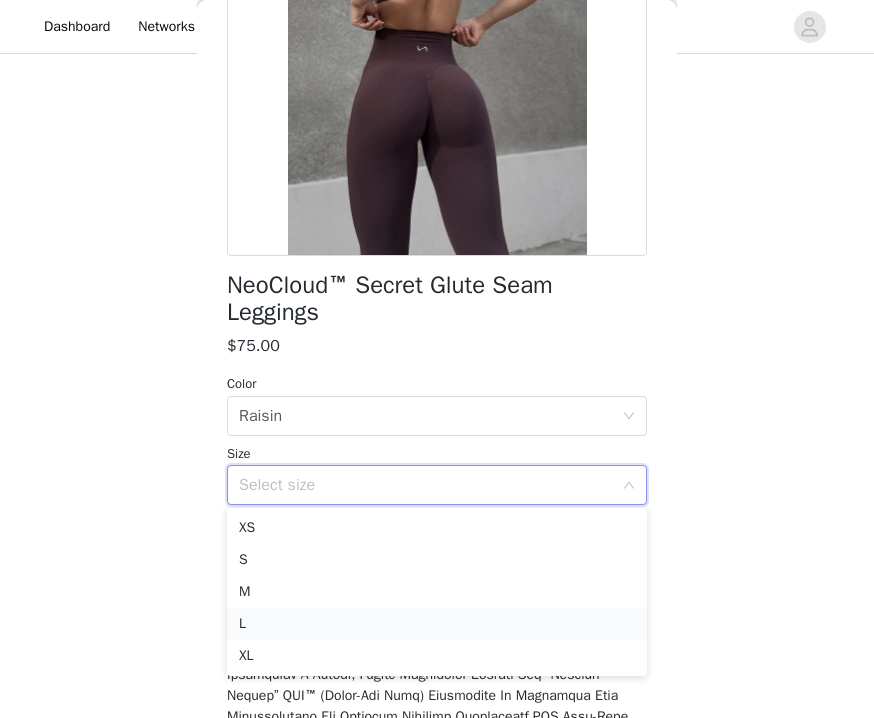 click on "L" at bounding box center (437, 624) 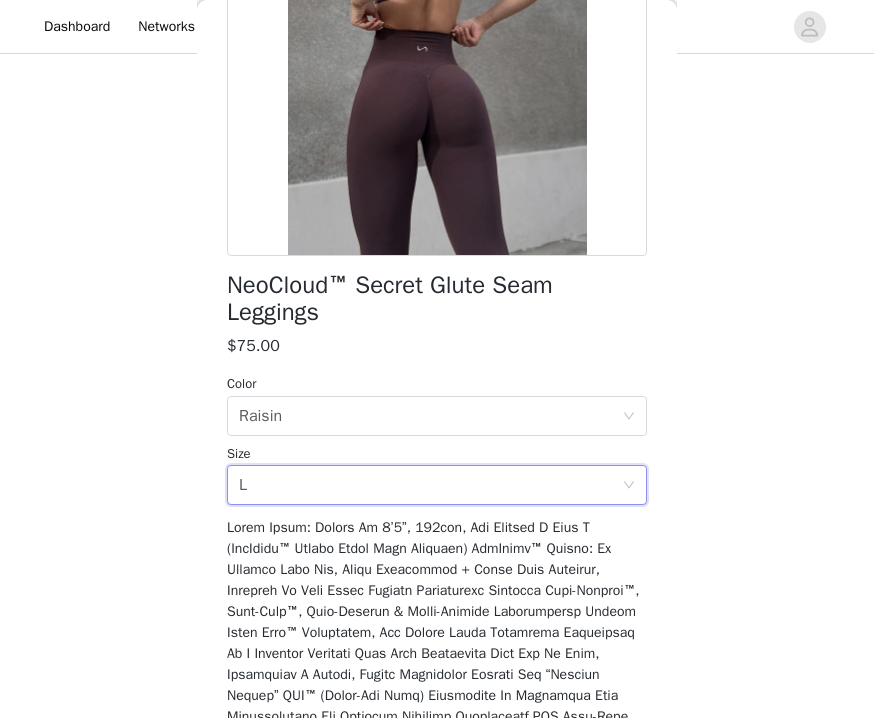 scroll, scrollTop: 166, scrollLeft: 0, axis: vertical 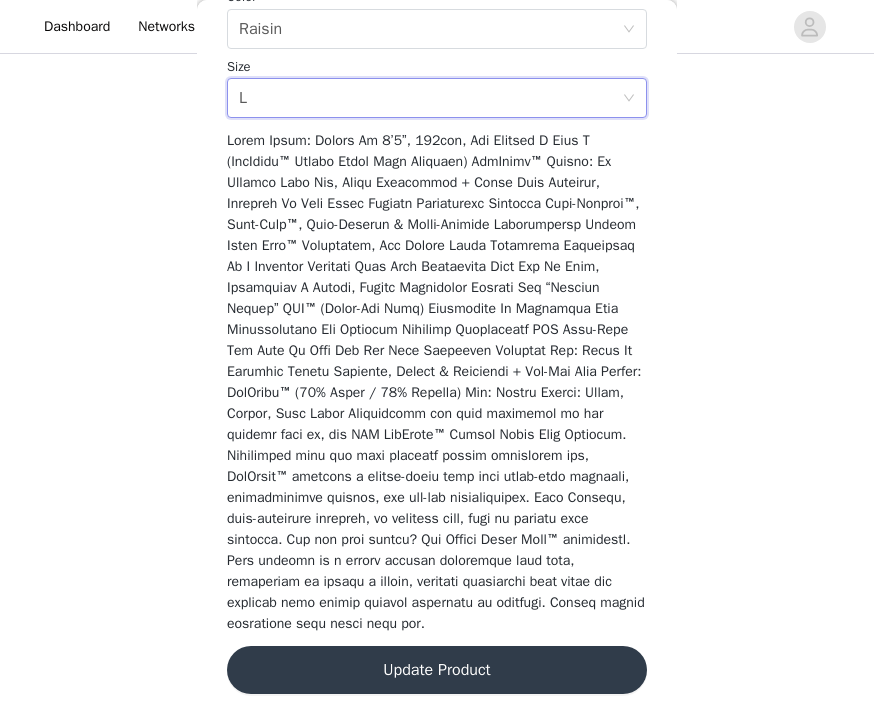 click on "Update Product" at bounding box center (437, 670) 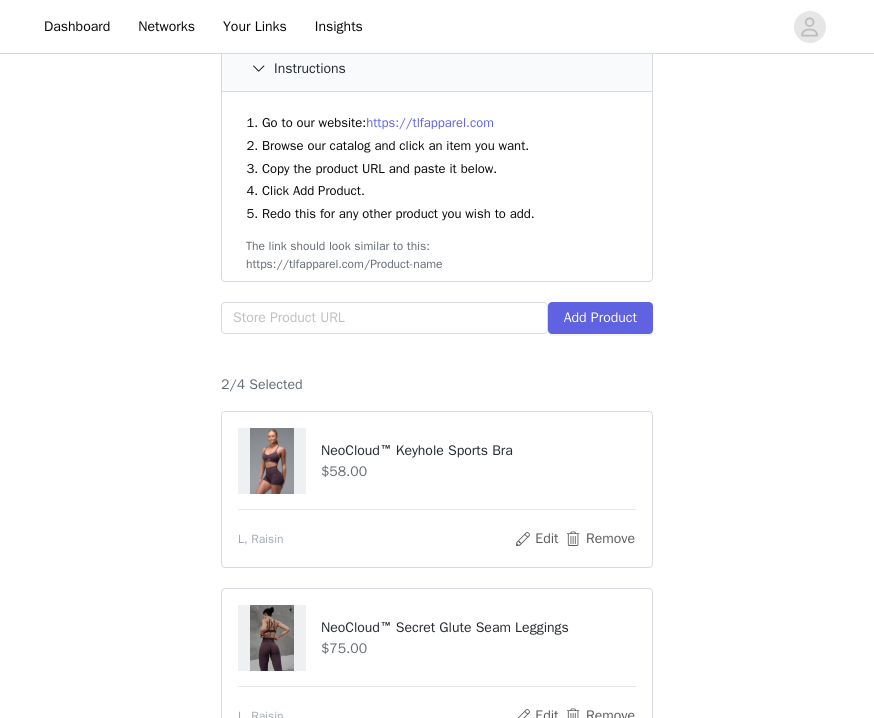 scroll, scrollTop: 230, scrollLeft: 0, axis: vertical 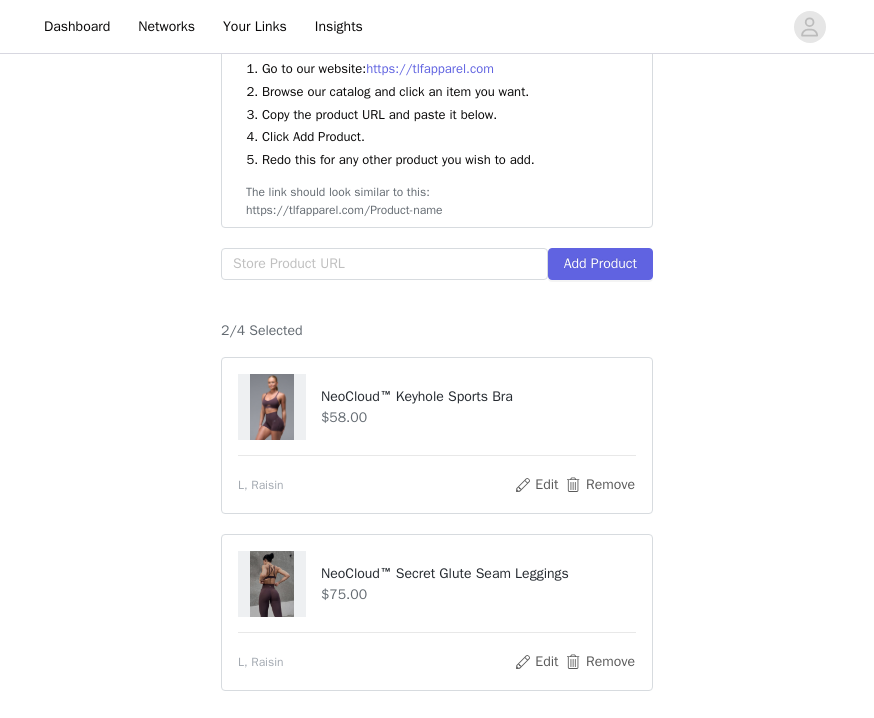 click on "Dashboard Networks Your Links Insights" at bounding box center [437, 26] 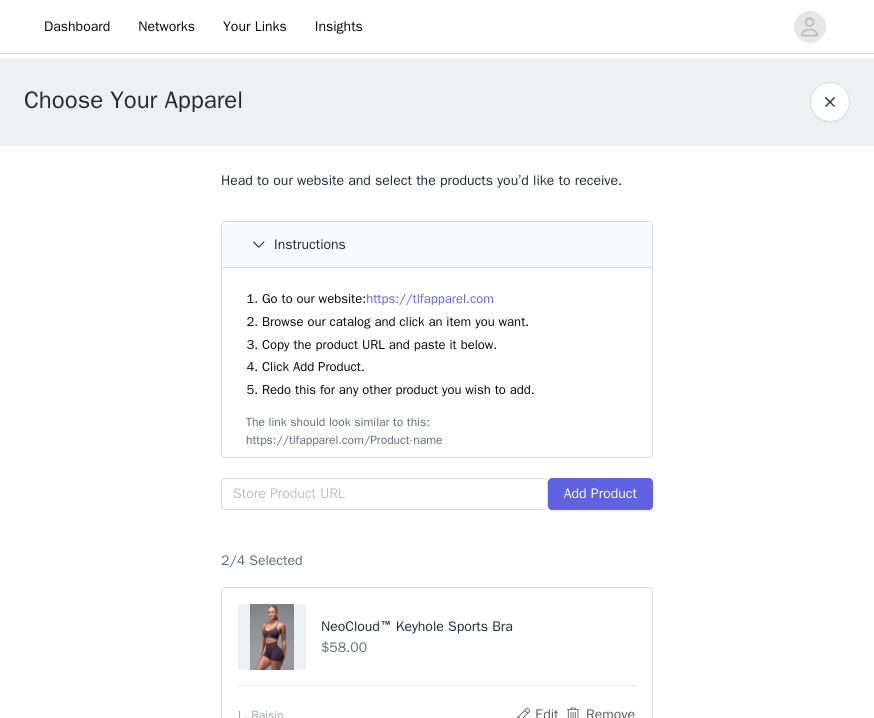 scroll, scrollTop: 0, scrollLeft: 0, axis: both 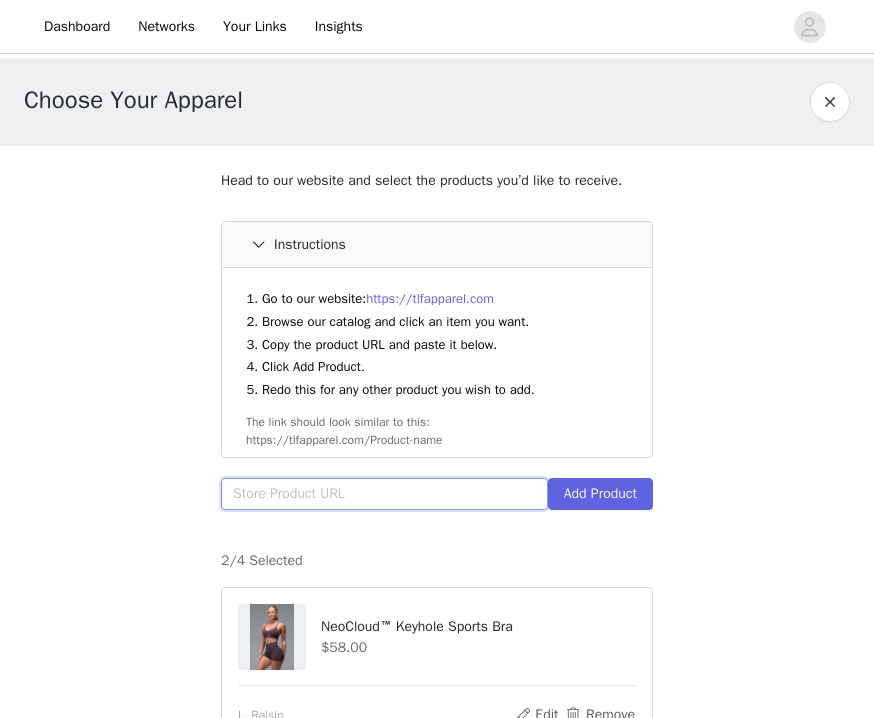click at bounding box center [384, 494] 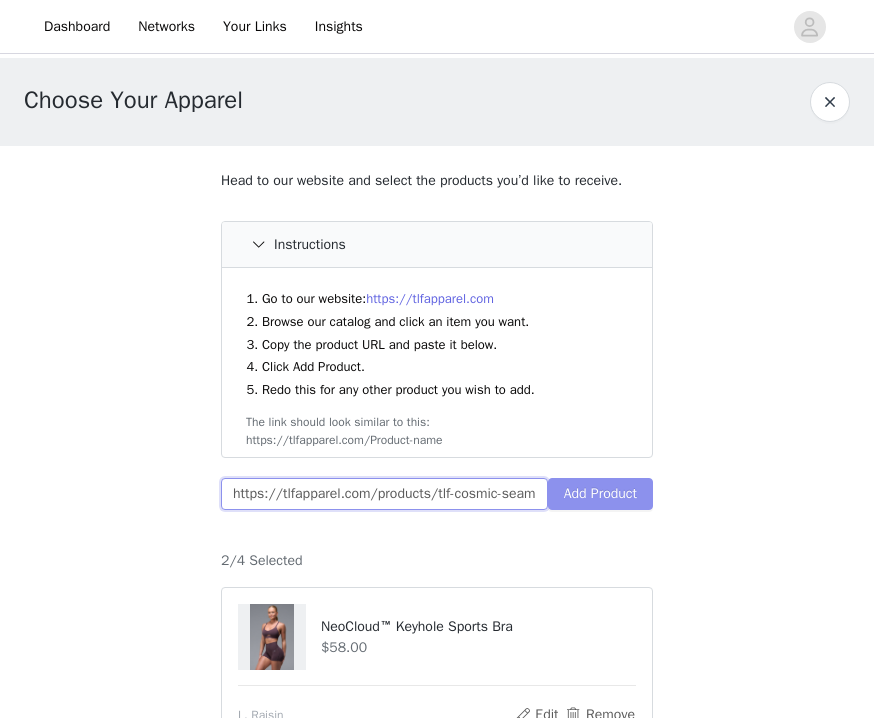 type on "https://tlfapparel.com/products/tlf-cosmic-seamless-strappy-sports-bra-aurora-blue?Color=Aurora+Blue&Size=L" 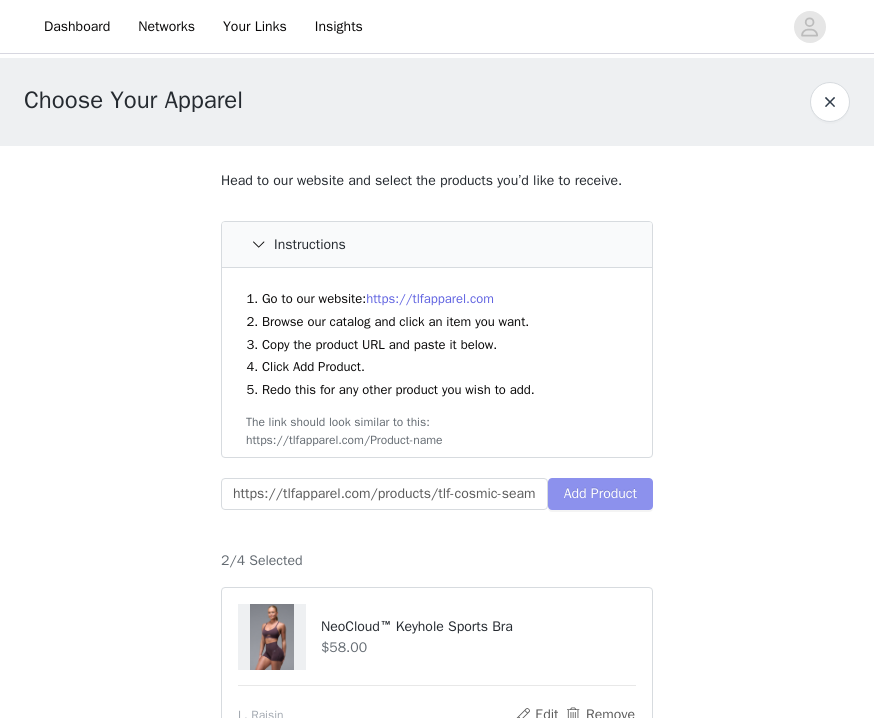 click on "Add Product" at bounding box center (600, 494) 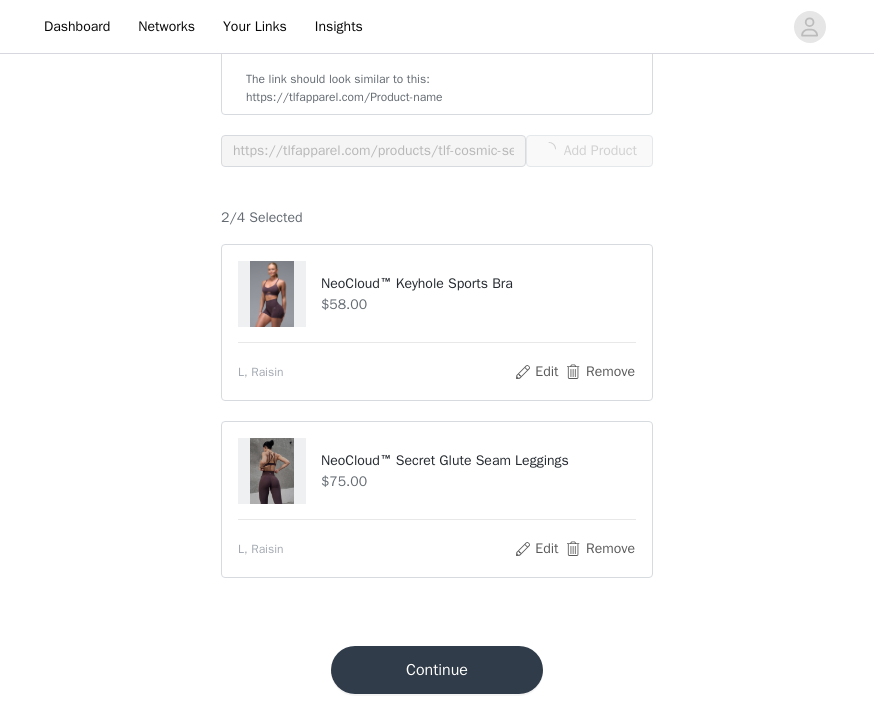 scroll, scrollTop: 343, scrollLeft: 0, axis: vertical 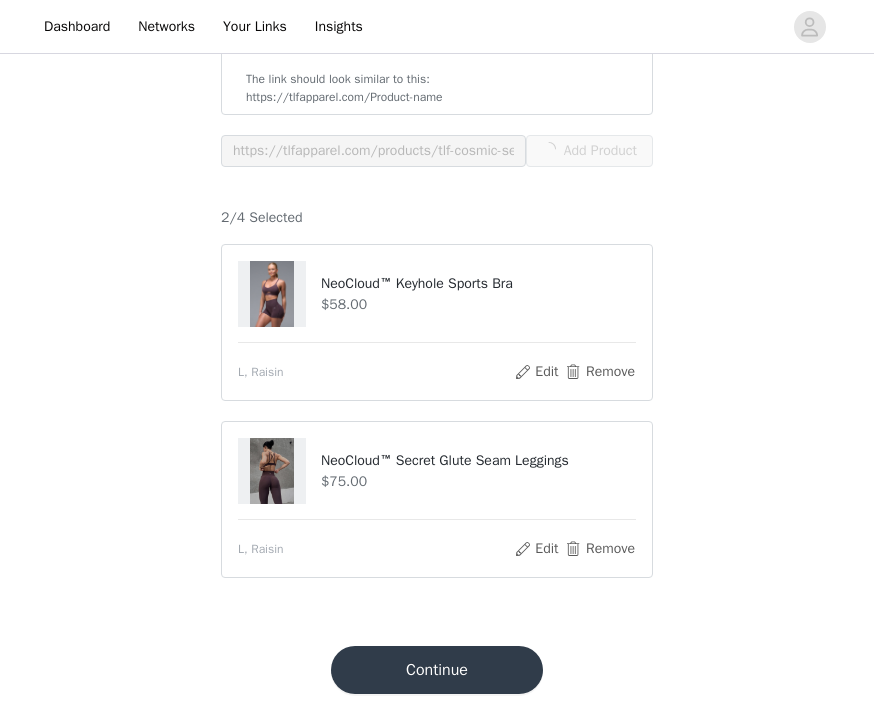 type 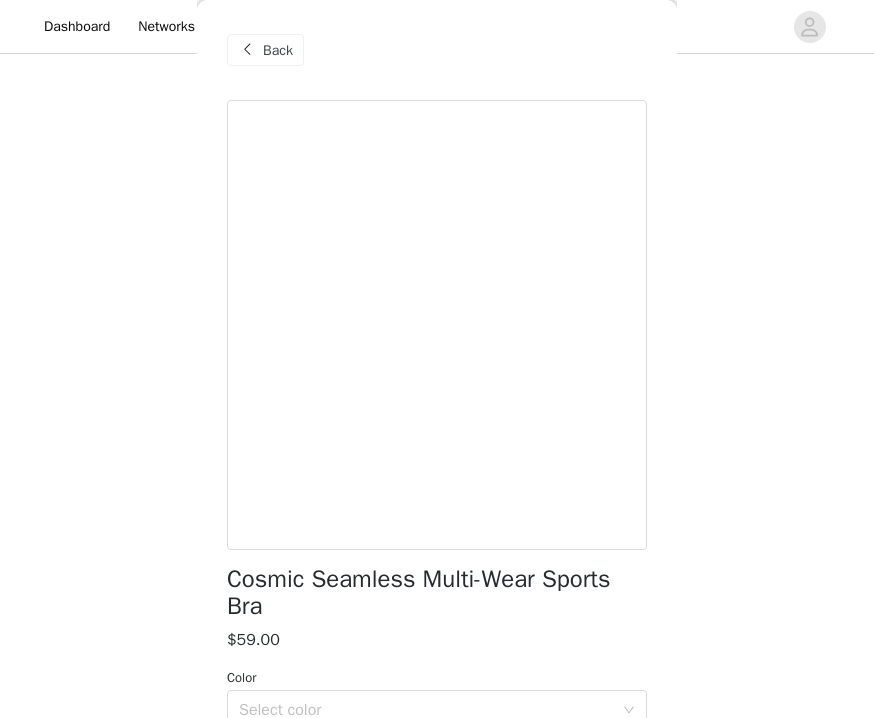 scroll, scrollTop: 343, scrollLeft: 0, axis: vertical 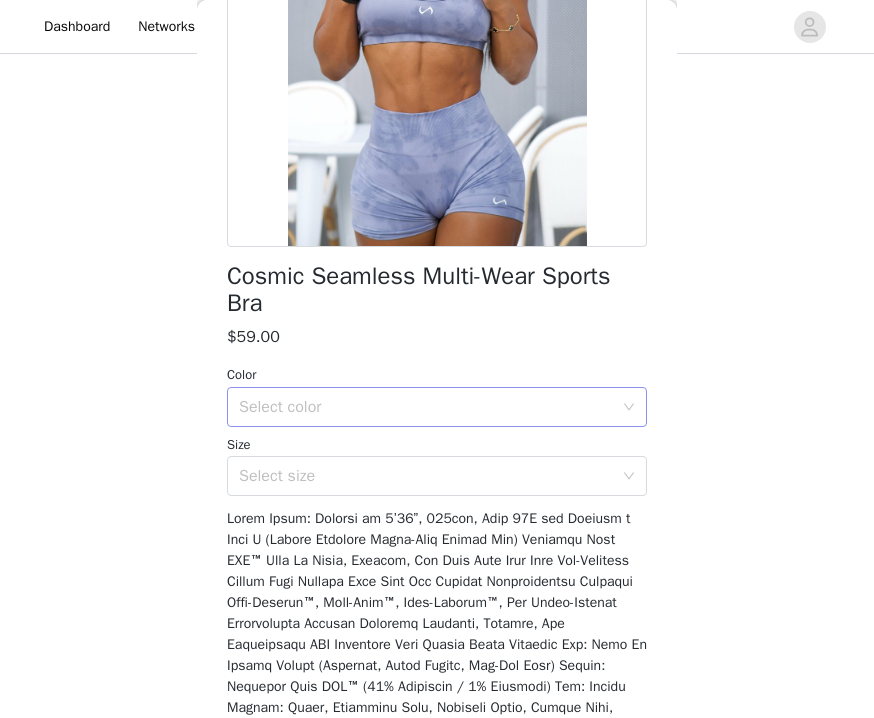 click on "Select color" at bounding box center (426, 407) 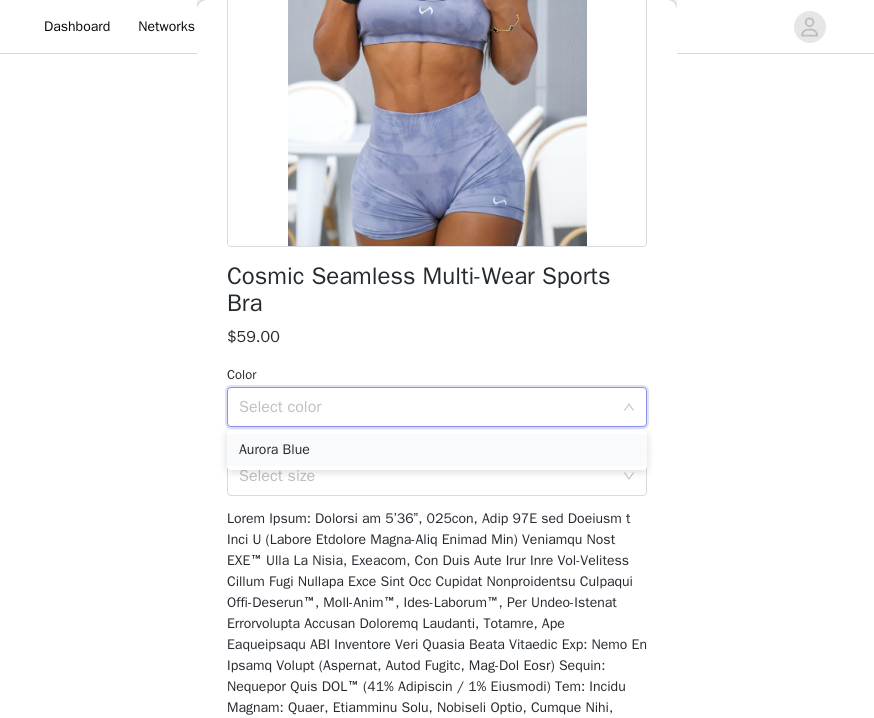click on "Aurora Blue" at bounding box center [437, 450] 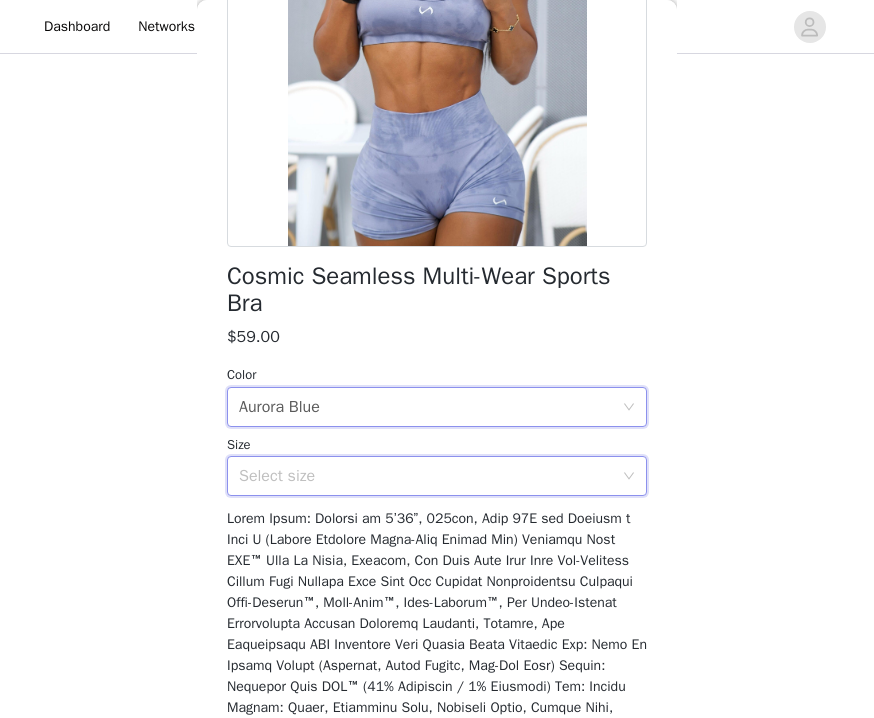 click on "Select size" at bounding box center (430, 476) 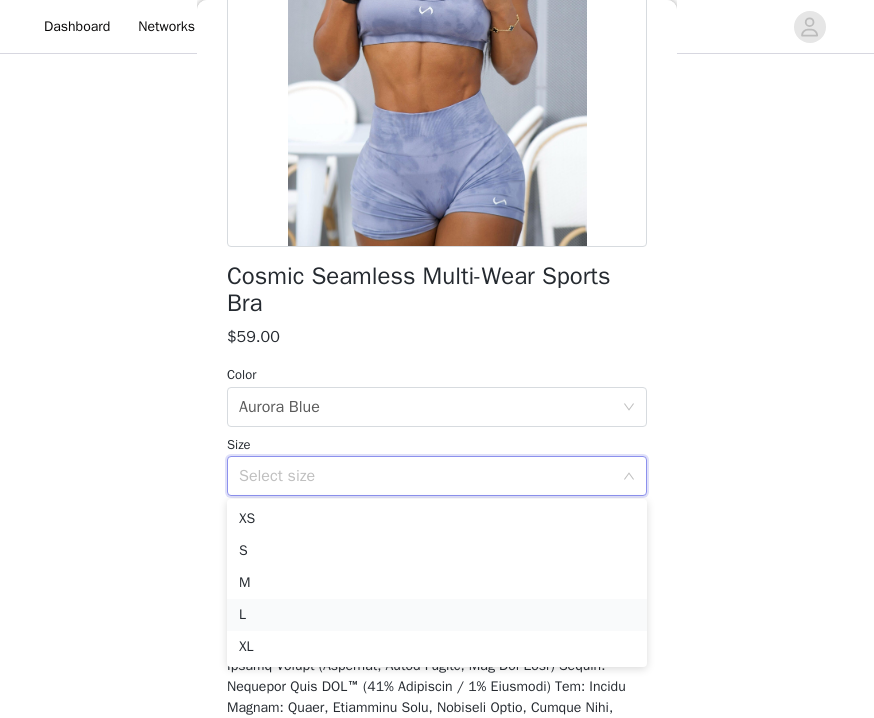 click on "L" at bounding box center [437, 615] 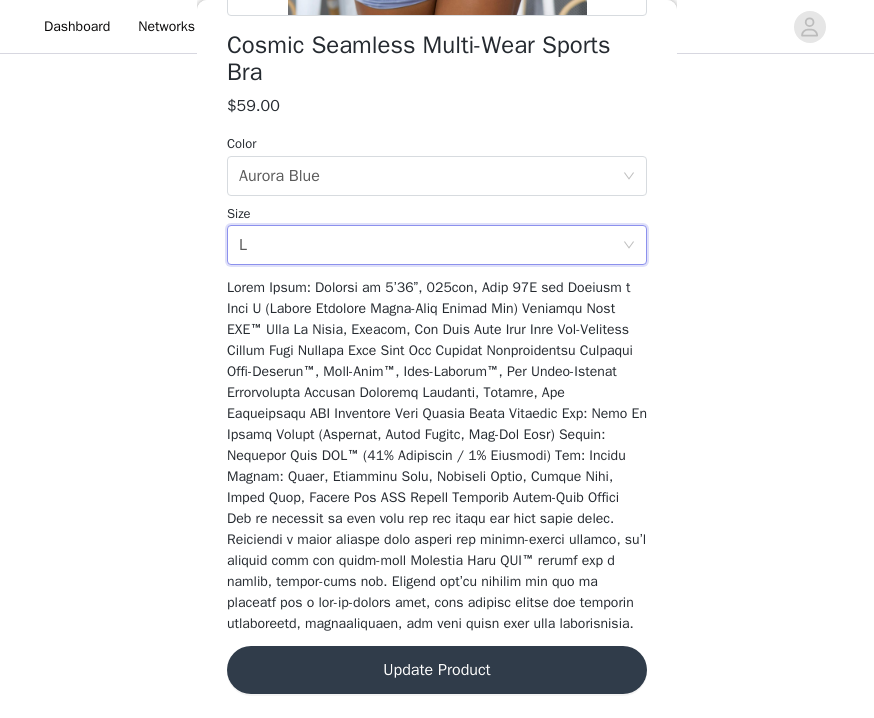 scroll, scrollTop: 554, scrollLeft: 0, axis: vertical 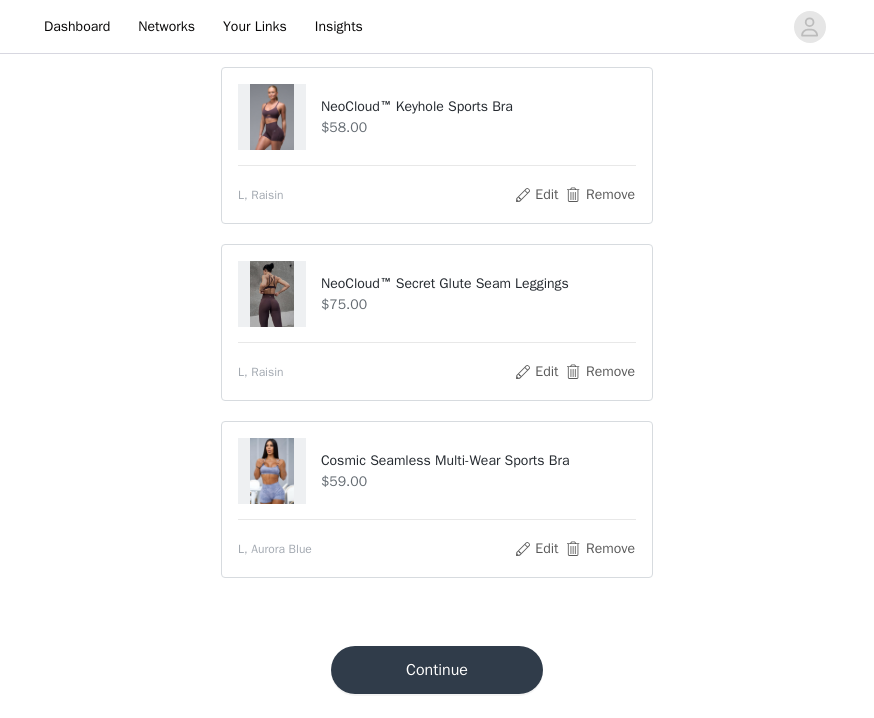 click on "Choose Your Apparel
Head to our website and select the products you’d like to receive.     Instructions
Go to our website:  https://tlfapparel.com   Browse our catalog and click an item you want.   Copy the product URL and paste it below.   Click Add Product.   Redo this for any other product you wish to add.   The link should look similar to this:   https://tlfapparel.com/Product-name     Add Product     3/4 Selected           NeoCloud™ Keyhole Sports Bra     $58.00       L, Raisin       Edit   Remove     NeoCloud™ Secret Glute Seam Leggings     $75.00       L, Raisin       Edit   Remove     Cosmic Seamless Multi-Wear Sports Bra     $59.00       L, Aurora Blue       Edit   Remove" at bounding box center (437, 80) 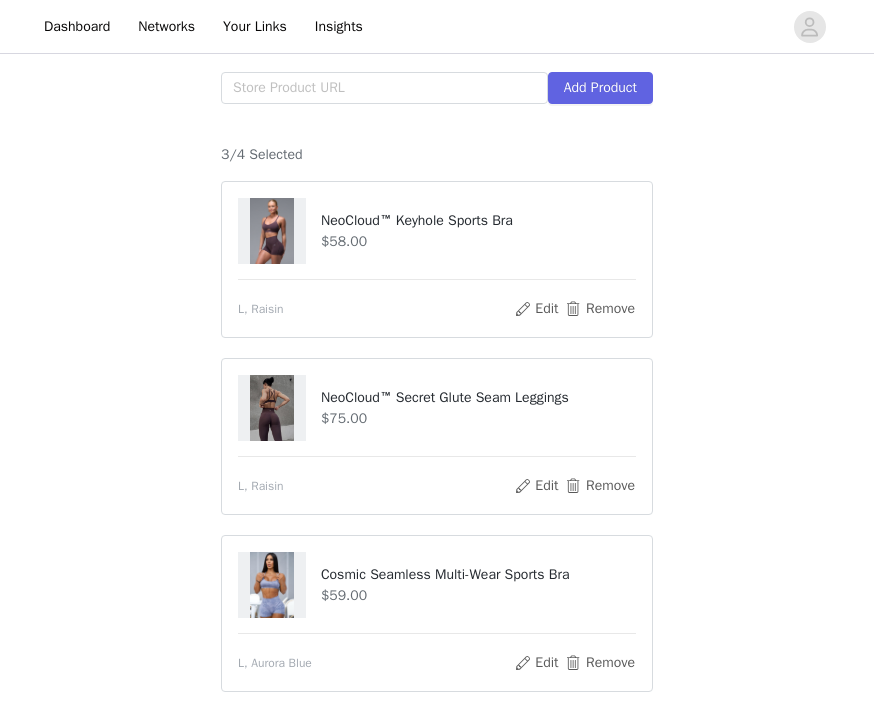 scroll, scrollTop: 402, scrollLeft: 0, axis: vertical 